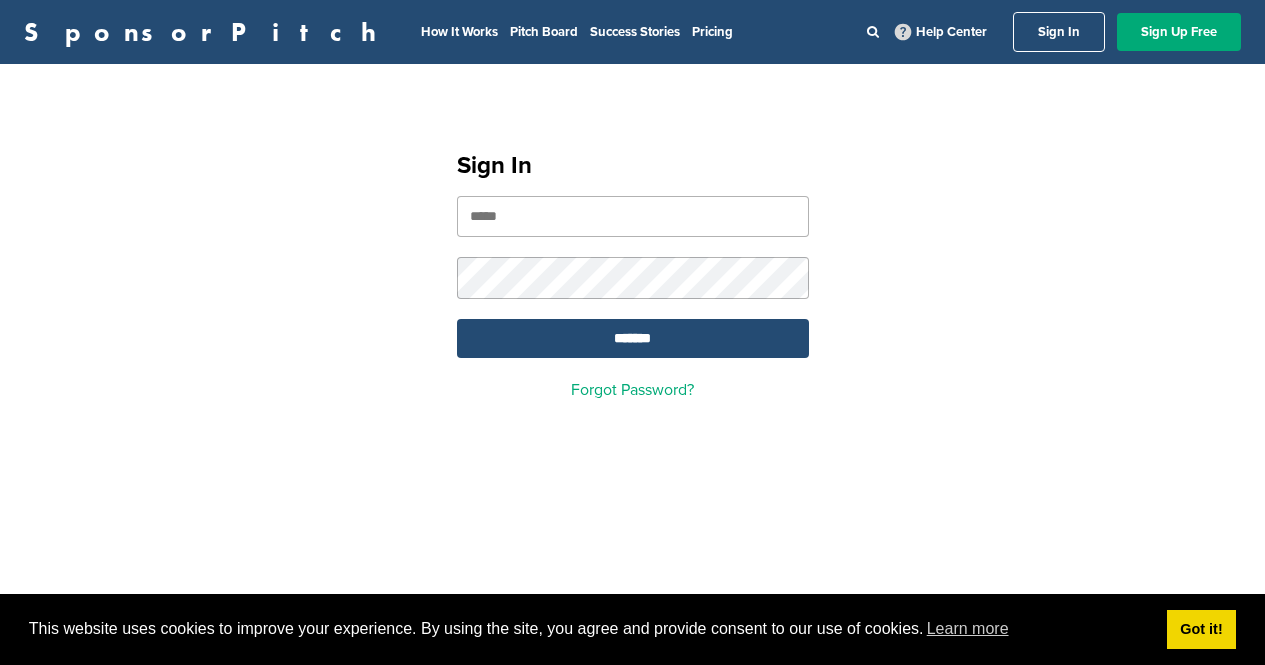 scroll, scrollTop: 0, scrollLeft: 0, axis: both 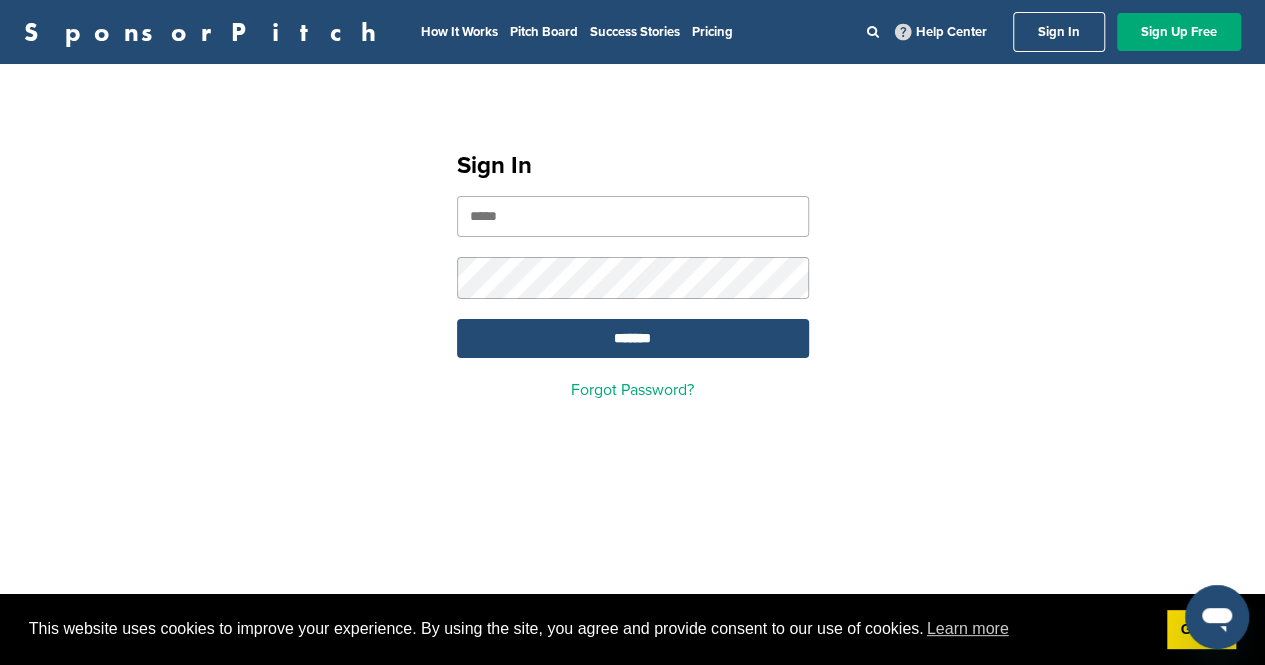 click at bounding box center (633, 216) 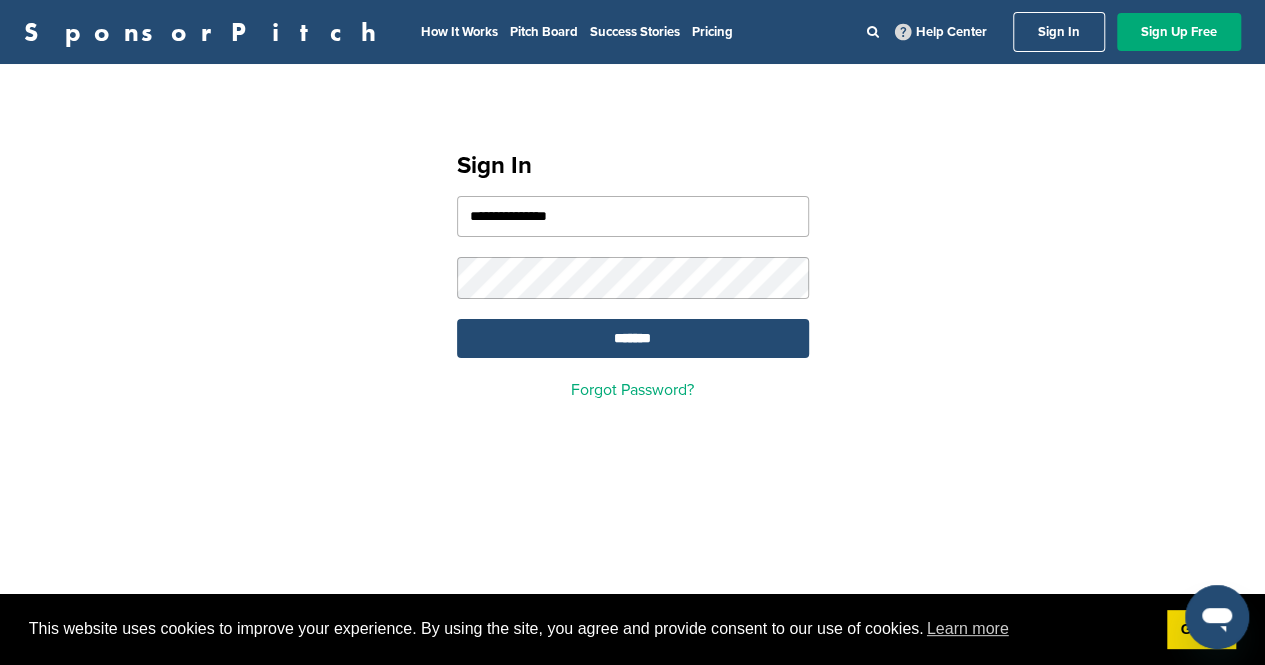 type on "**********" 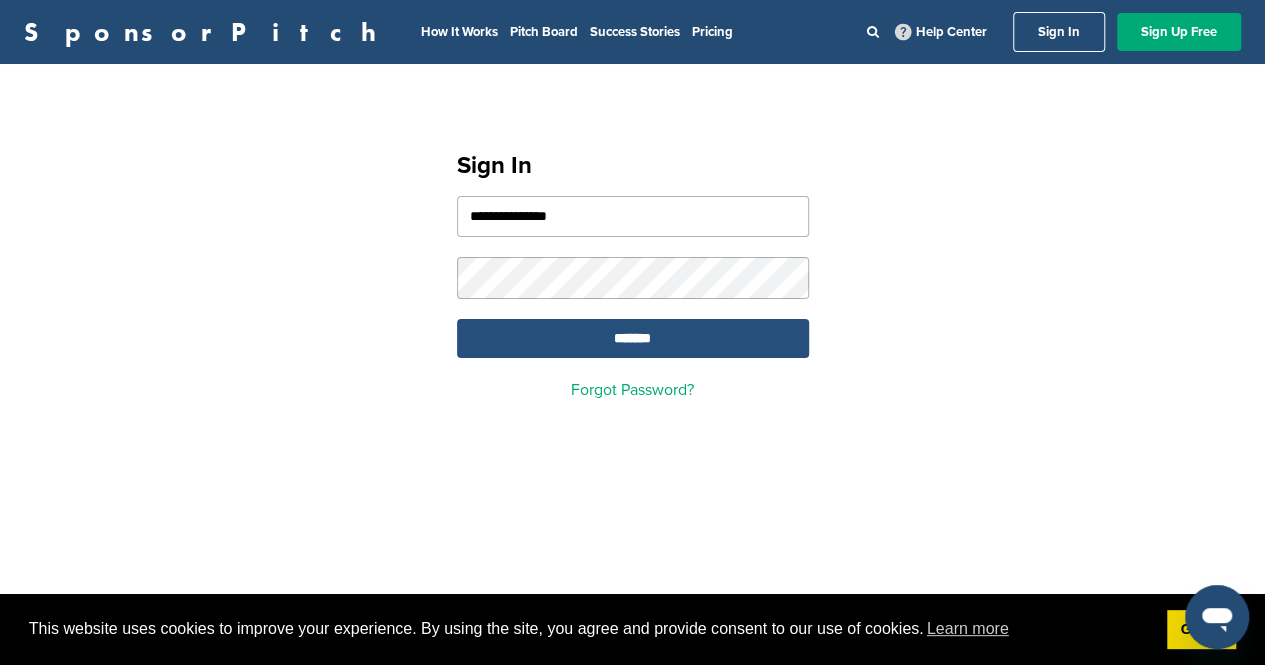 drag, startPoint x: 607, startPoint y: 335, endPoint x: 565, endPoint y: 345, distance: 43.174065 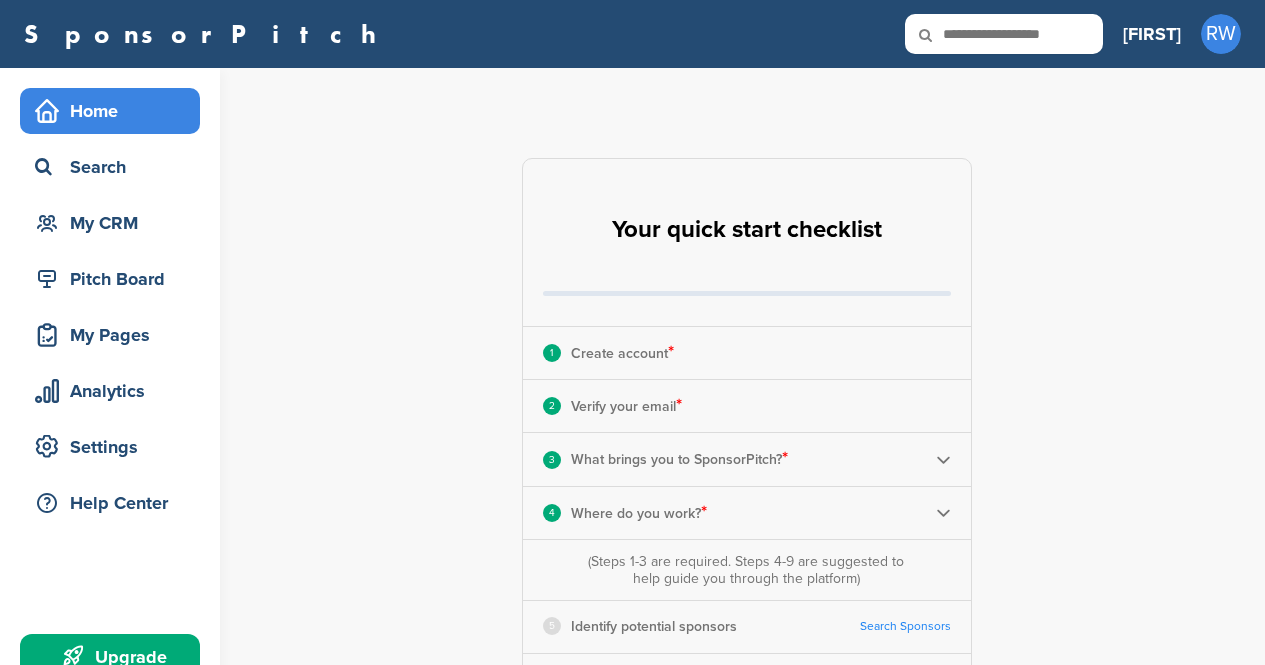 scroll, scrollTop: 0, scrollLeft: 0, axis: both 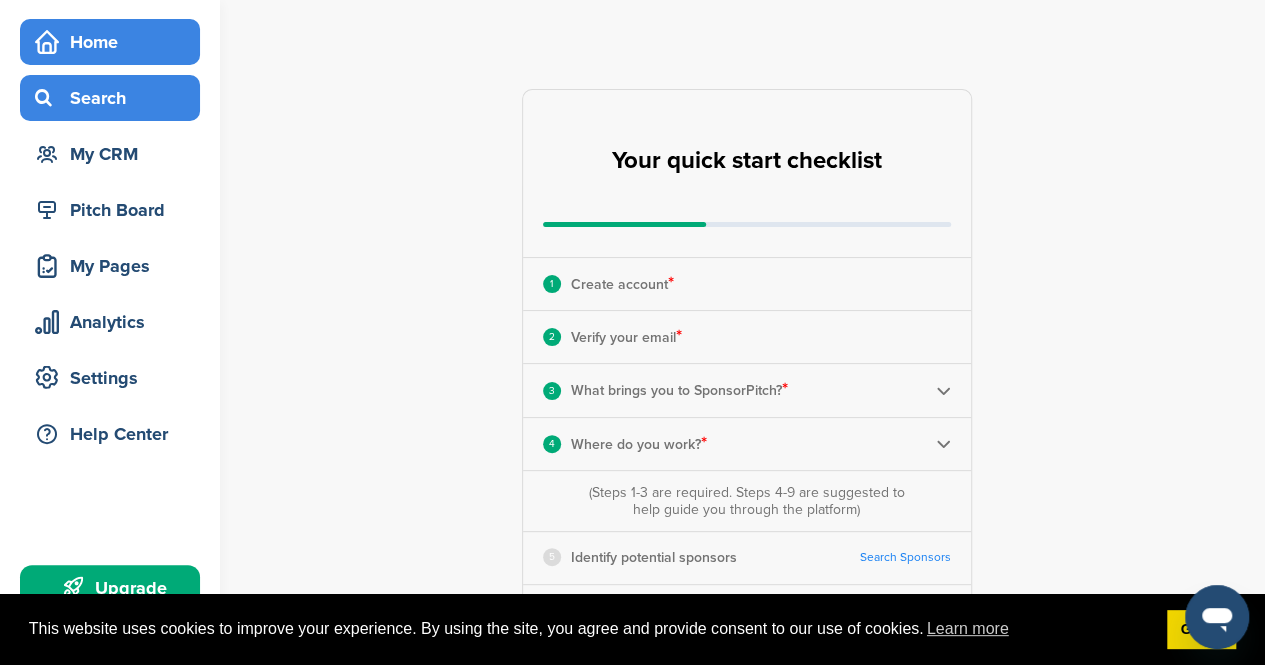 click on "Search" at bounding box center [115, 98] 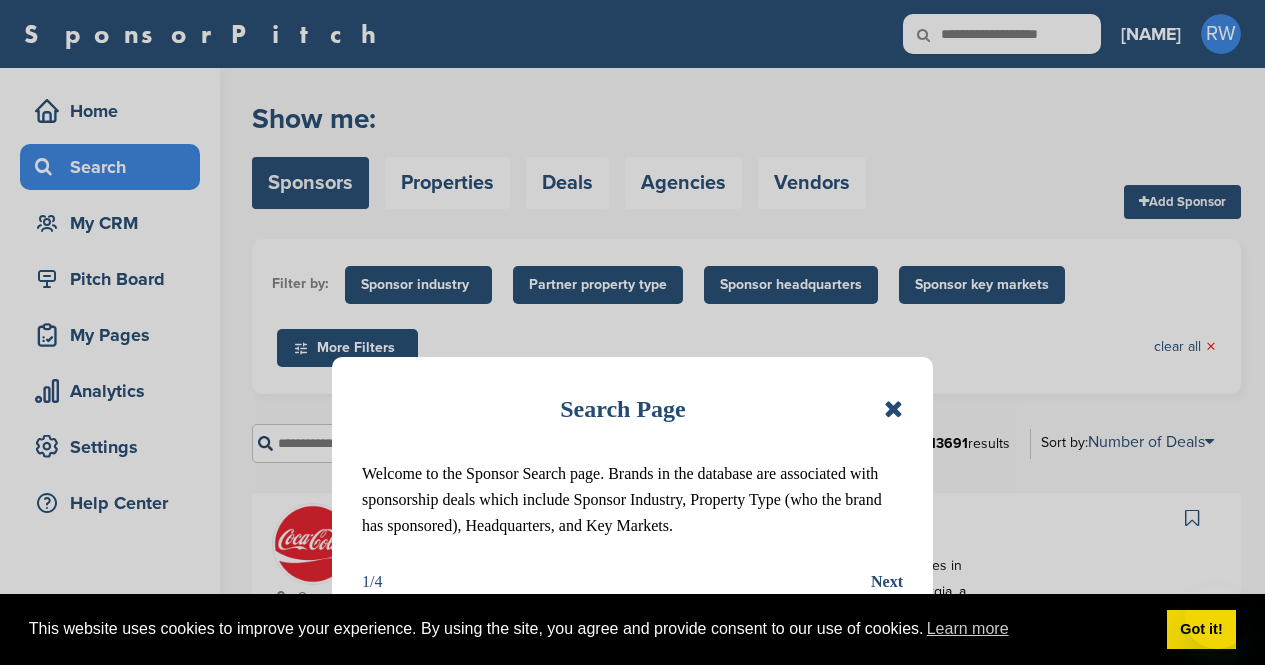 scroll, scrollTop: 0, scrollLeft: 0, axis: both 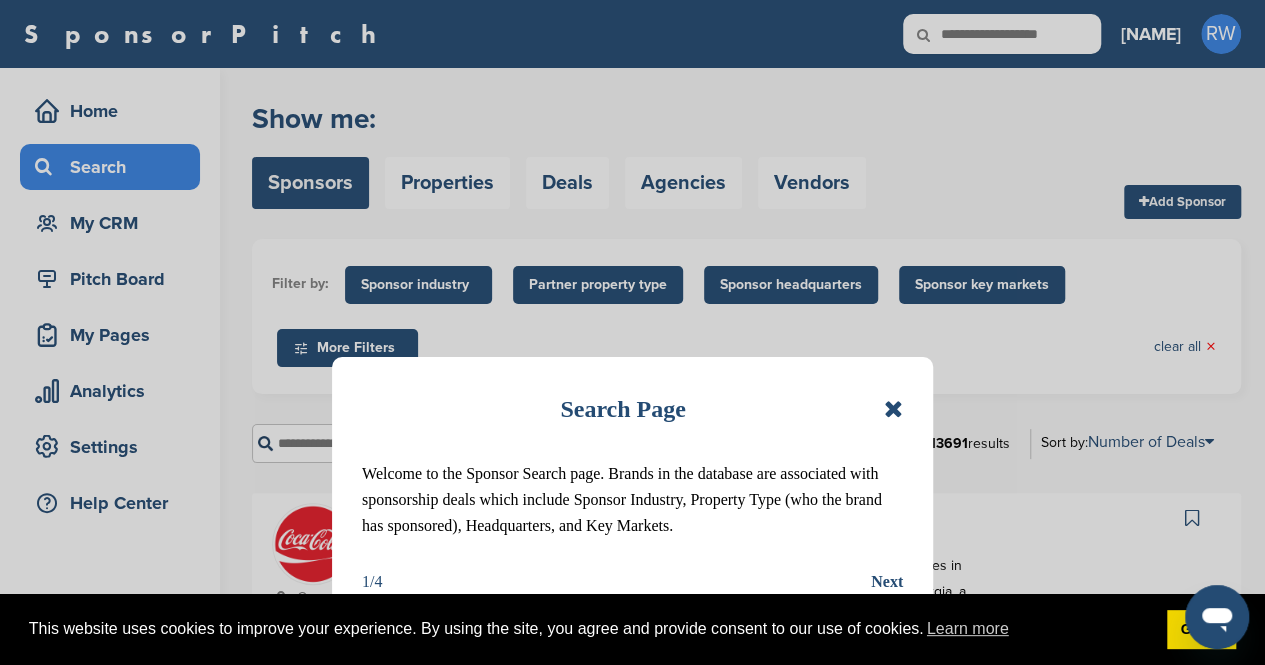 click at bounding box center (893, 409) 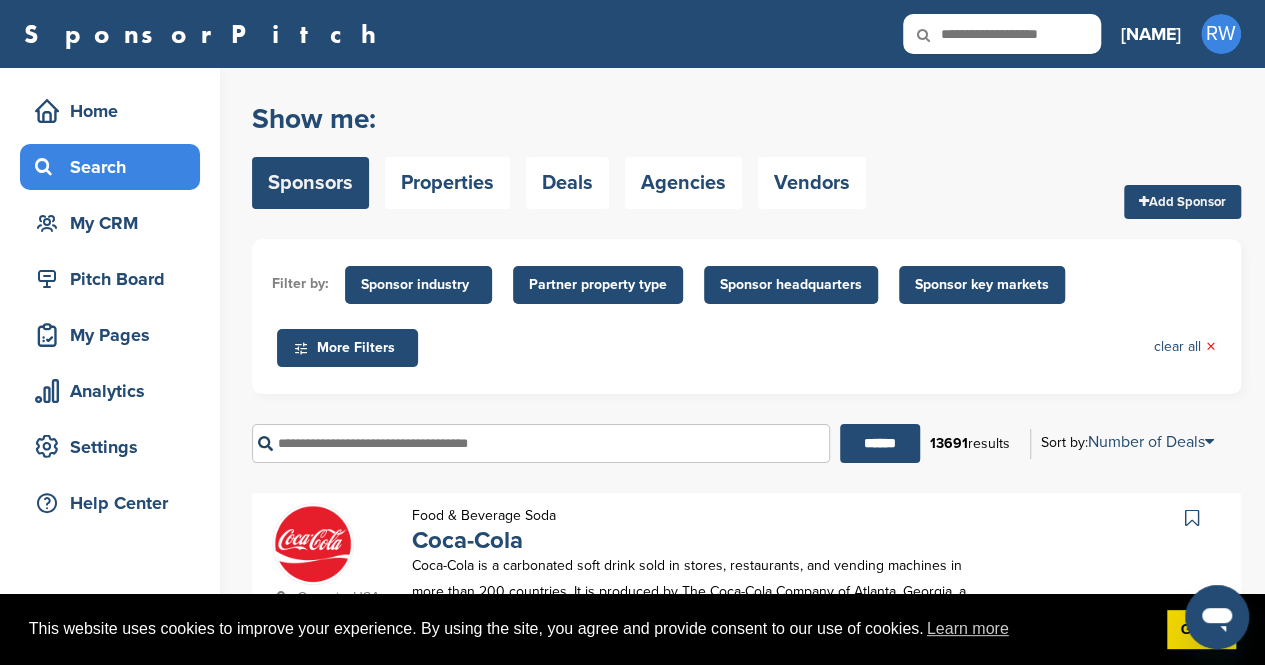 click at bounding box center (541, 443) 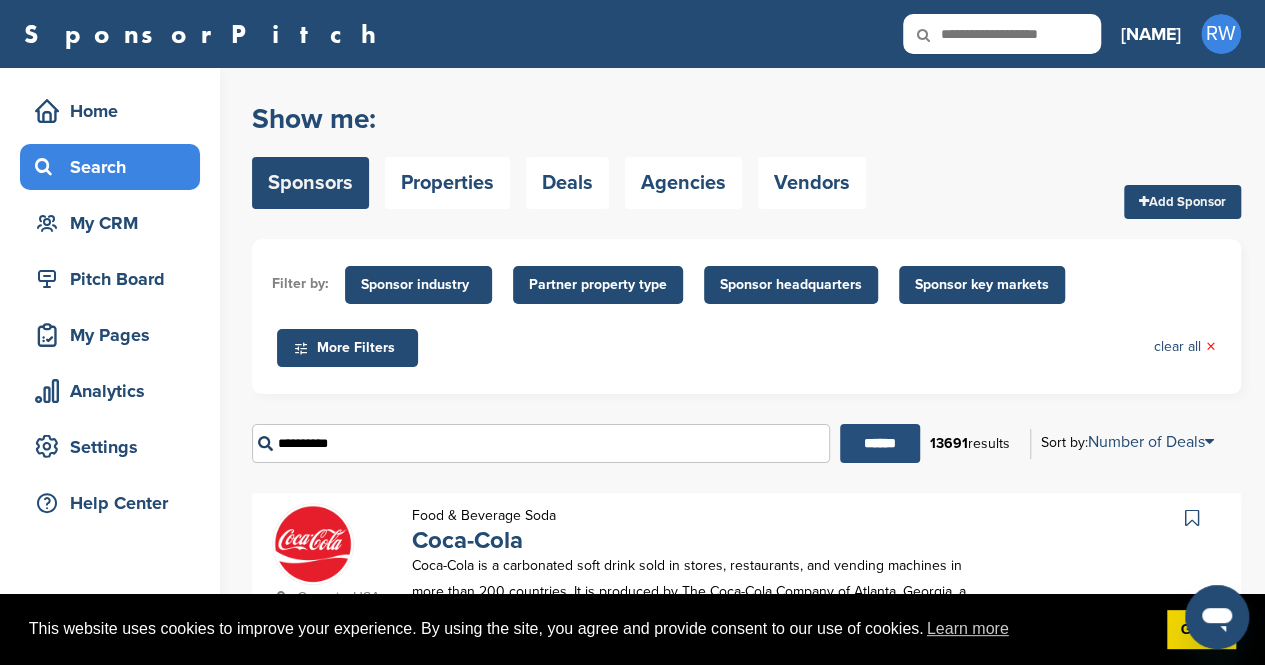 click on "******" at bounding box center (880, 443) 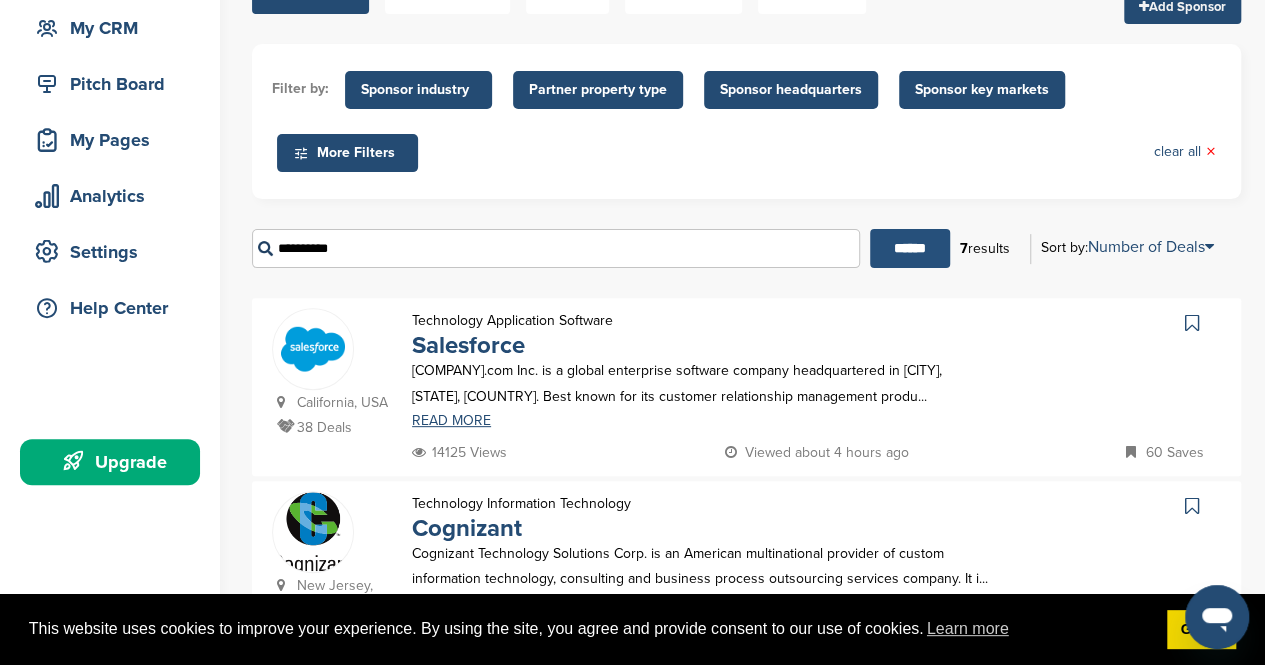 scroll, scrollTop: 196, scrollLeft: 0, axis: vertical 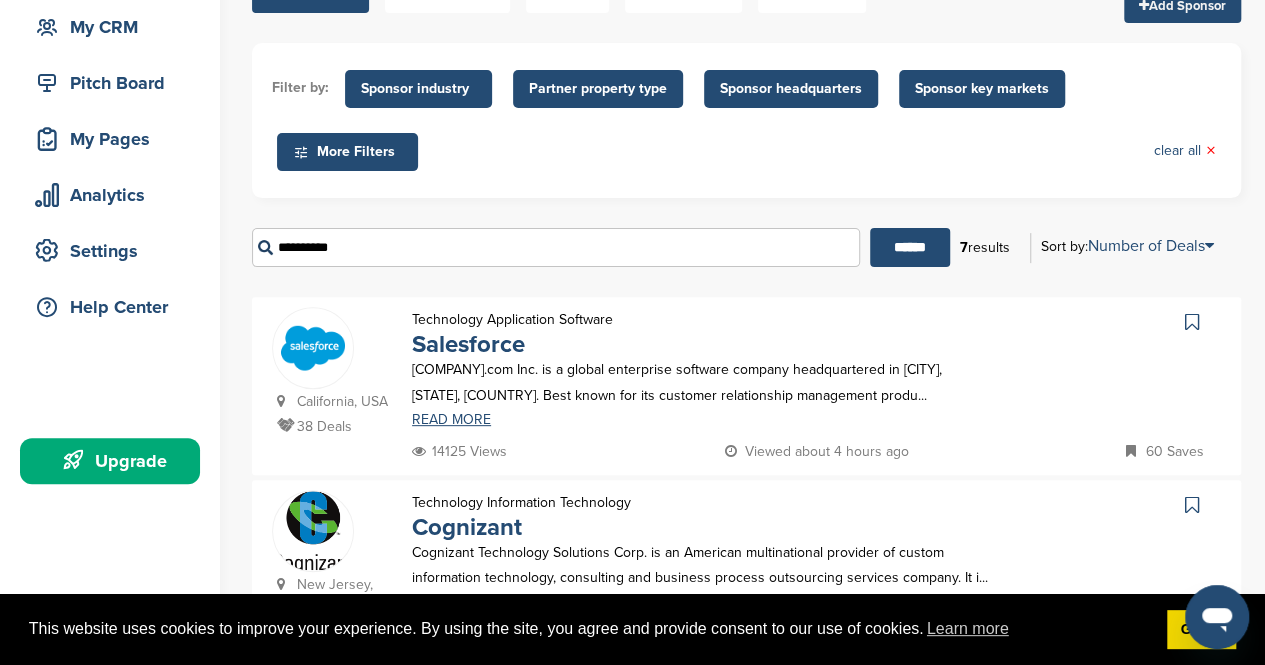 click on "**********" at bounding box center [556, 247] 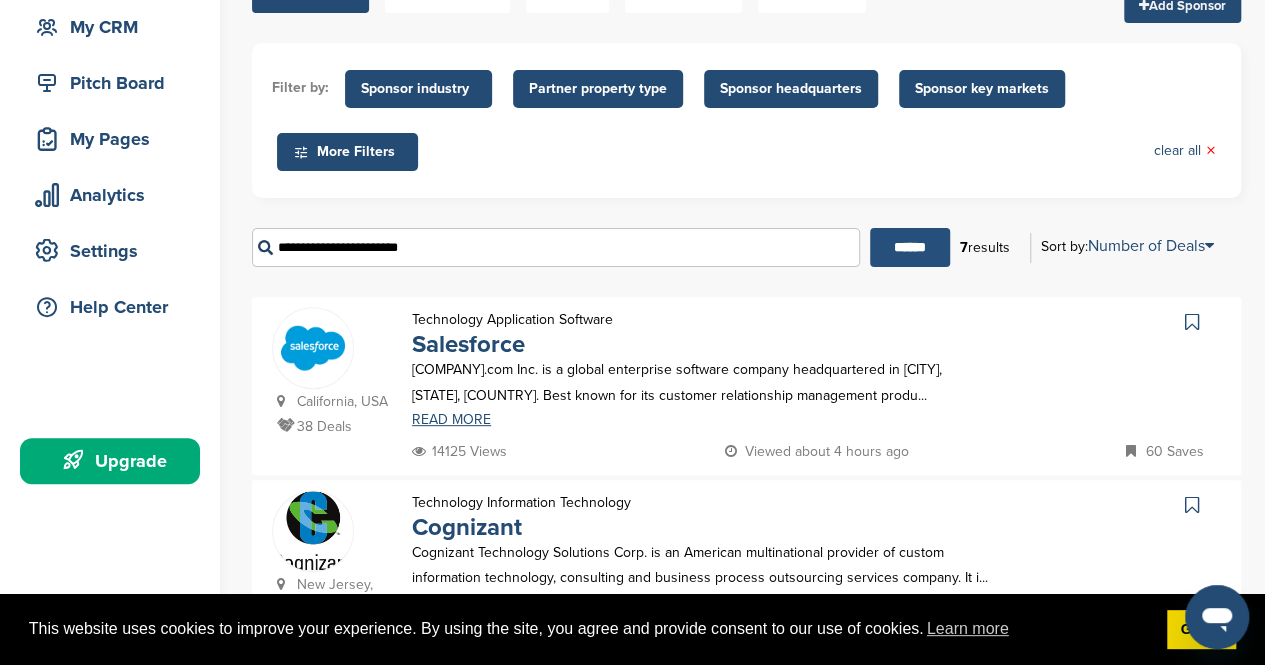 click on "******" at bounding box center (910, 247) 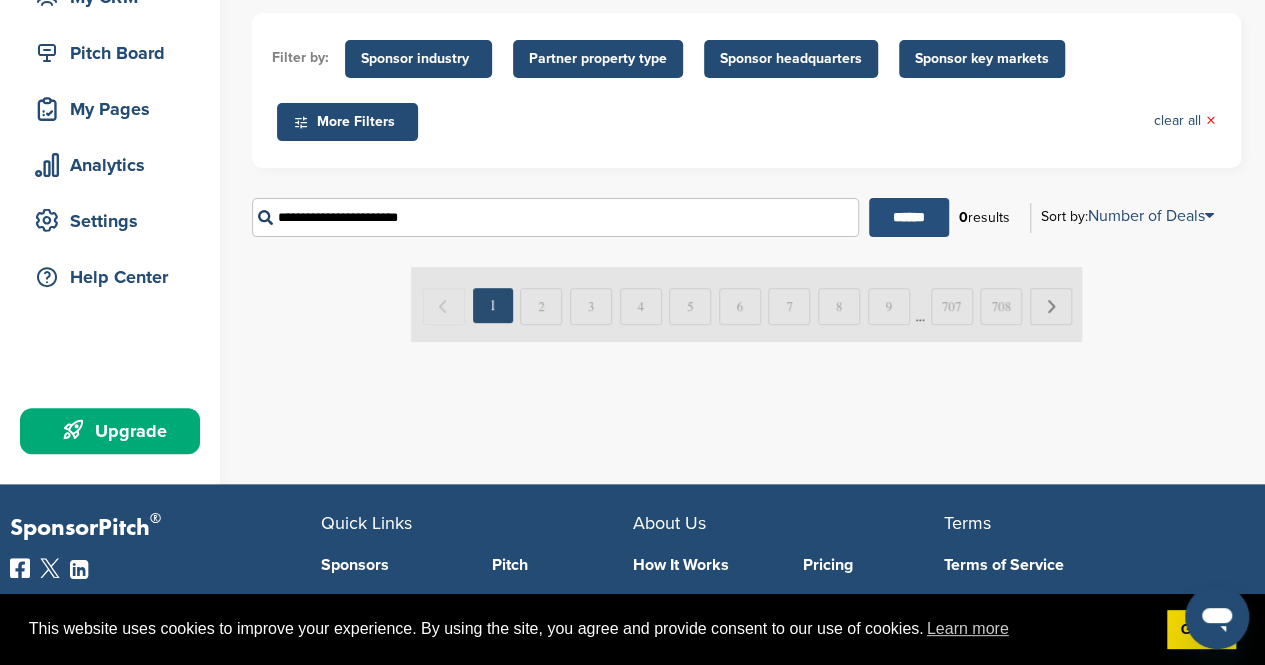 scroll, scrollTop: 229, scrollLeft: 0, axis: vertical 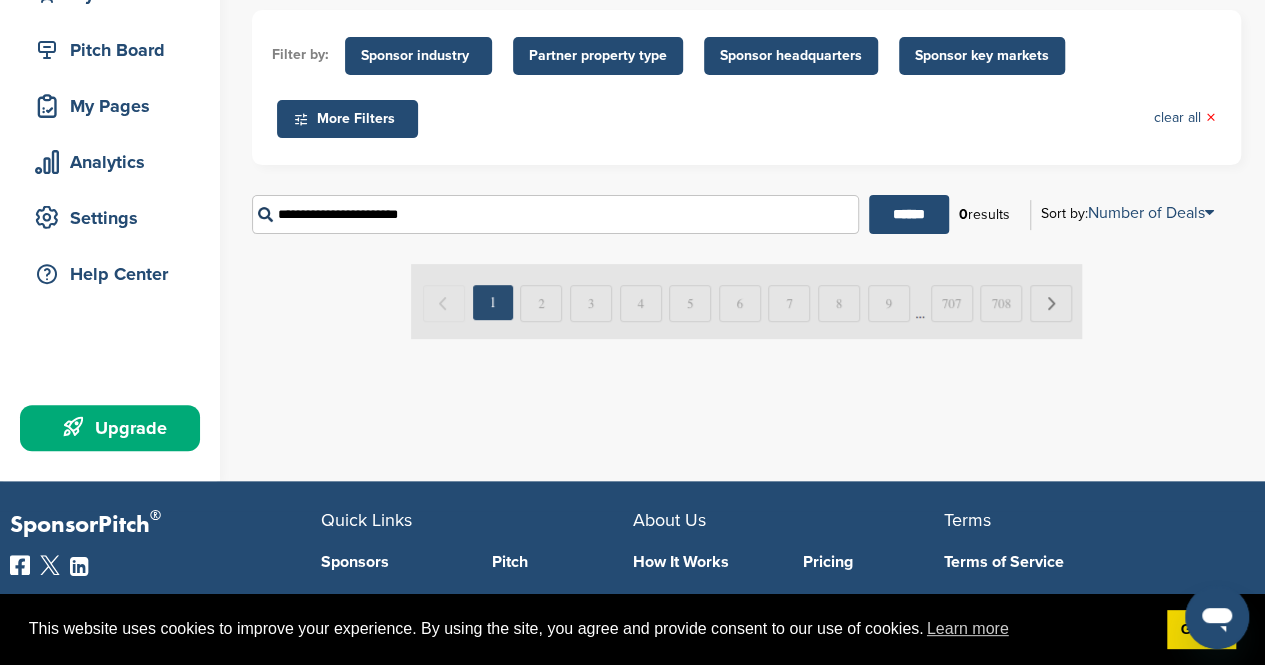 click on "**********" at bounding box center (555, 214) 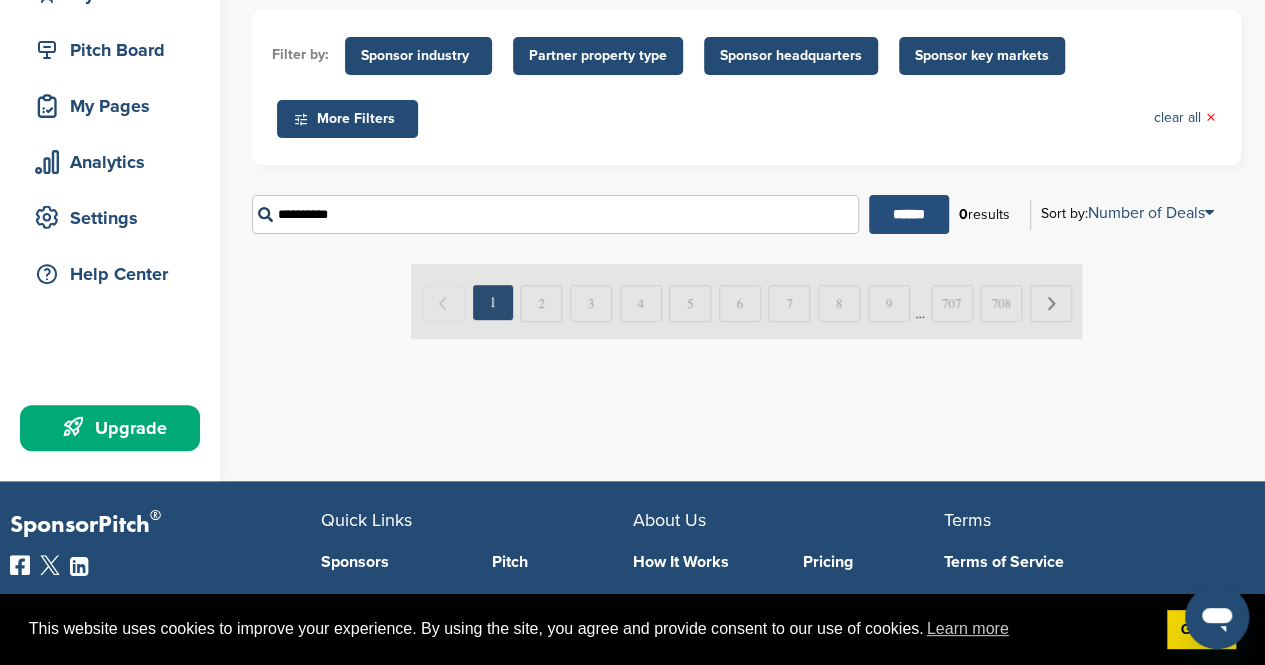 click on "******" at bounding box center (909, 214) 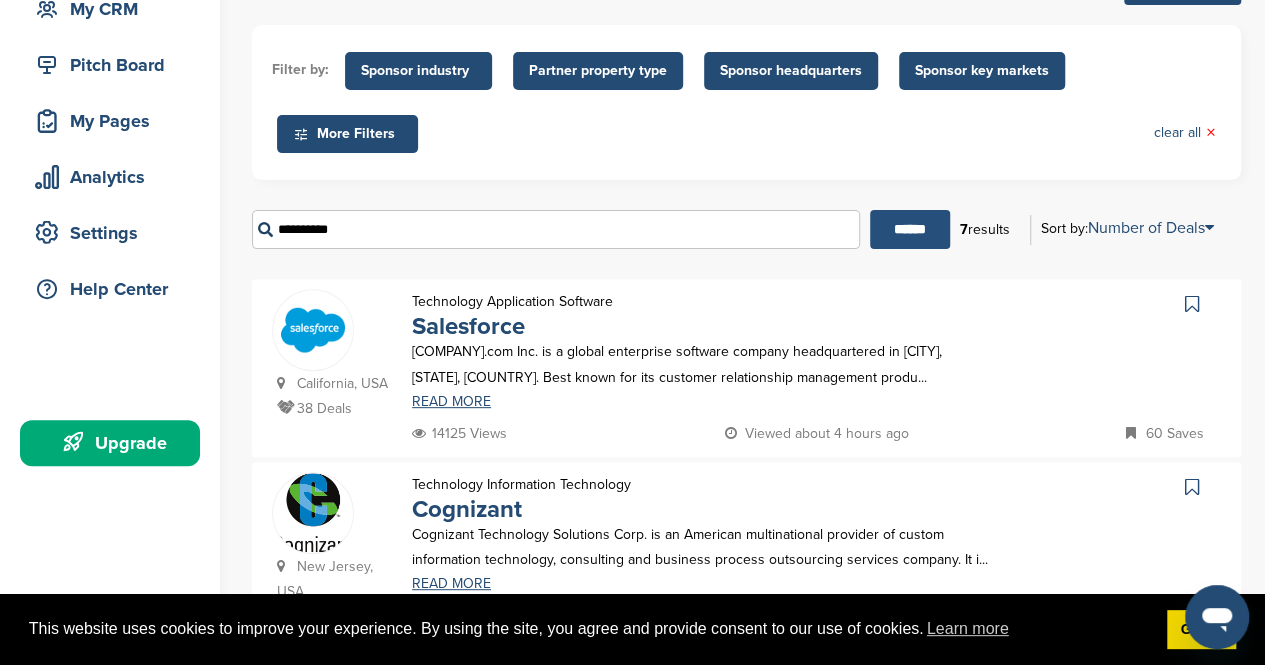 scroll, scrollTop: 215, scrollLeft: 0, axis: vertical 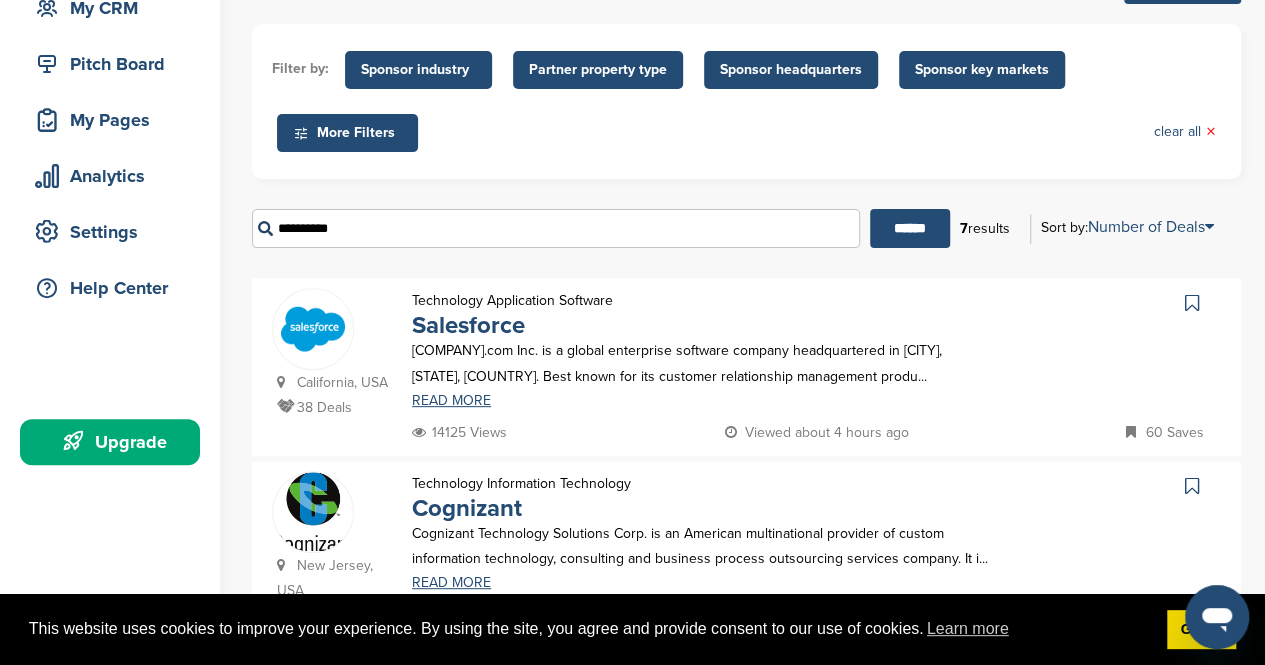 click at bounding box center (1192, 303) 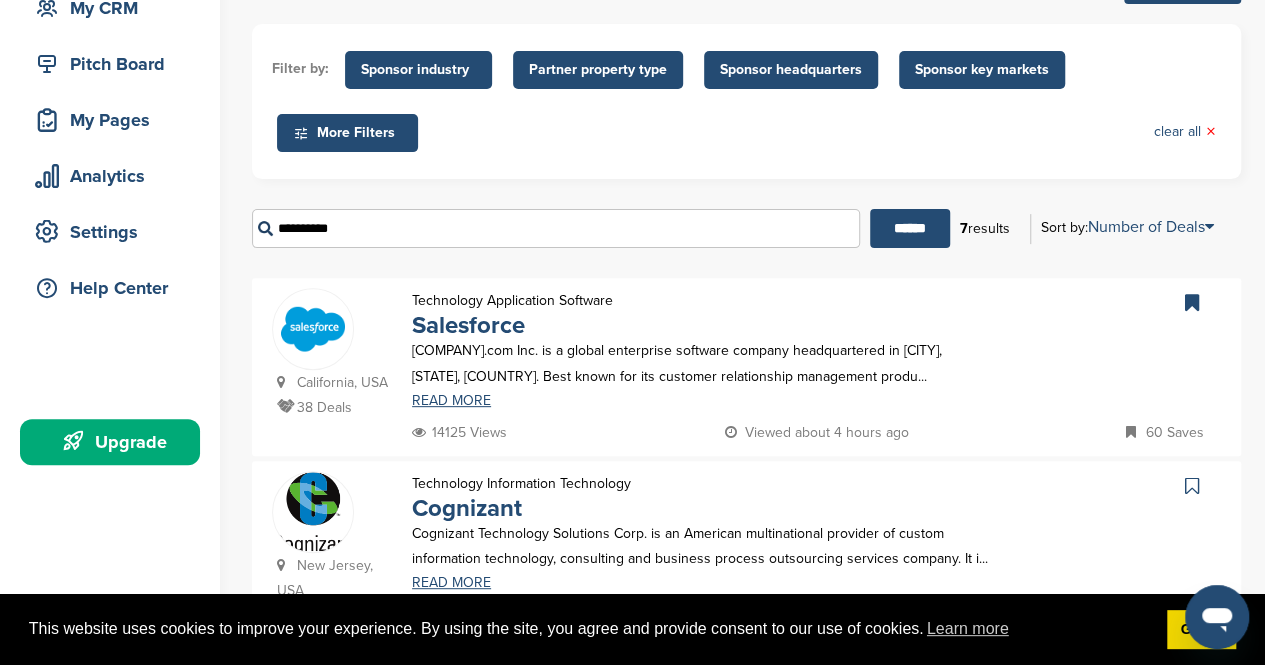 click at bounding box center (1192, 303) 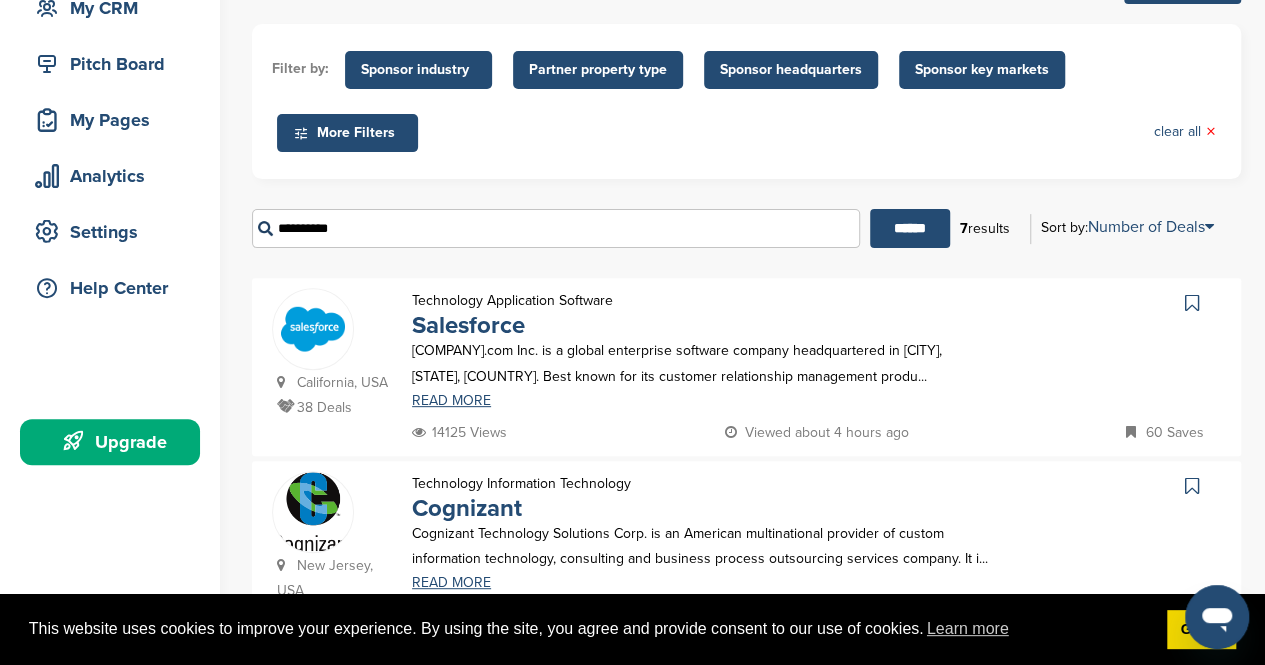 click at bounding box center (1192, 303) 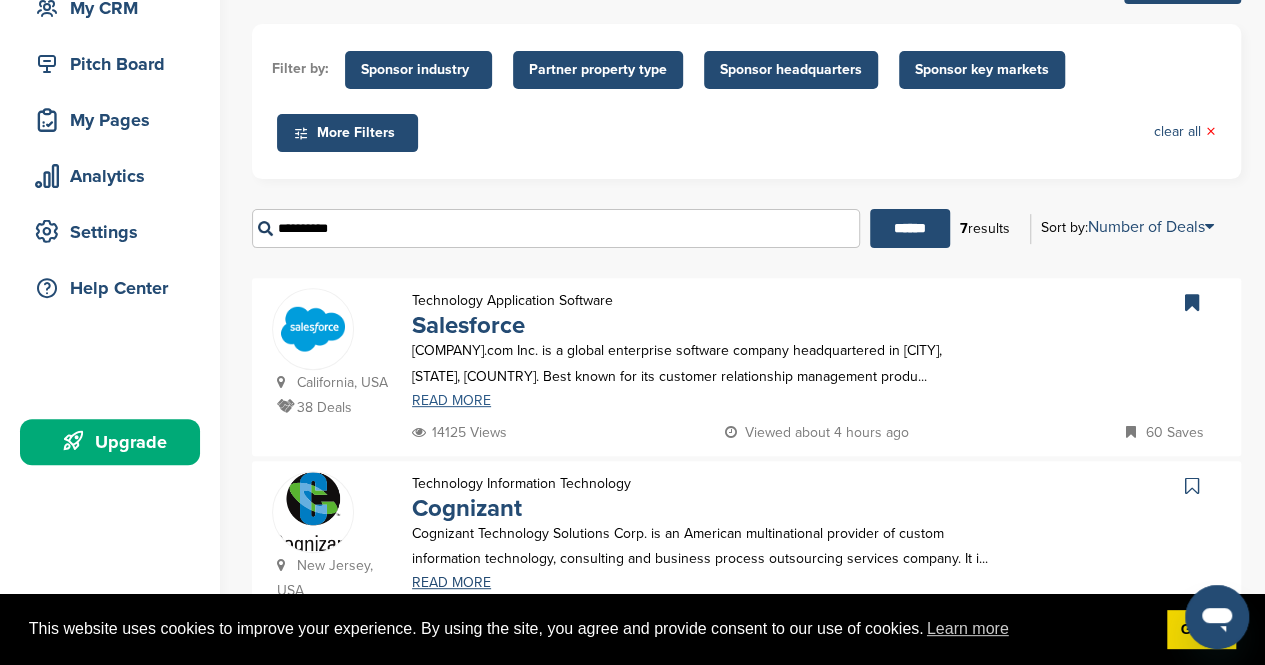 click on "READ MORE" at bounding box center [703, 401] 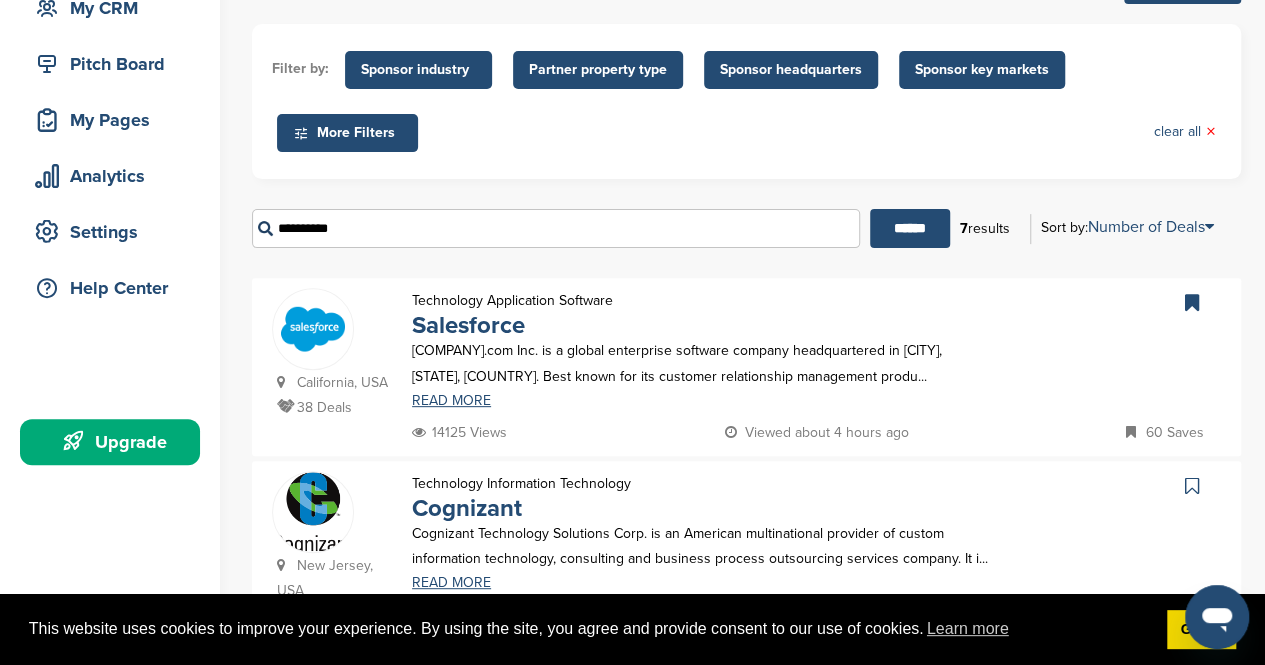 click on "**********" at bounding box center (556, 228) 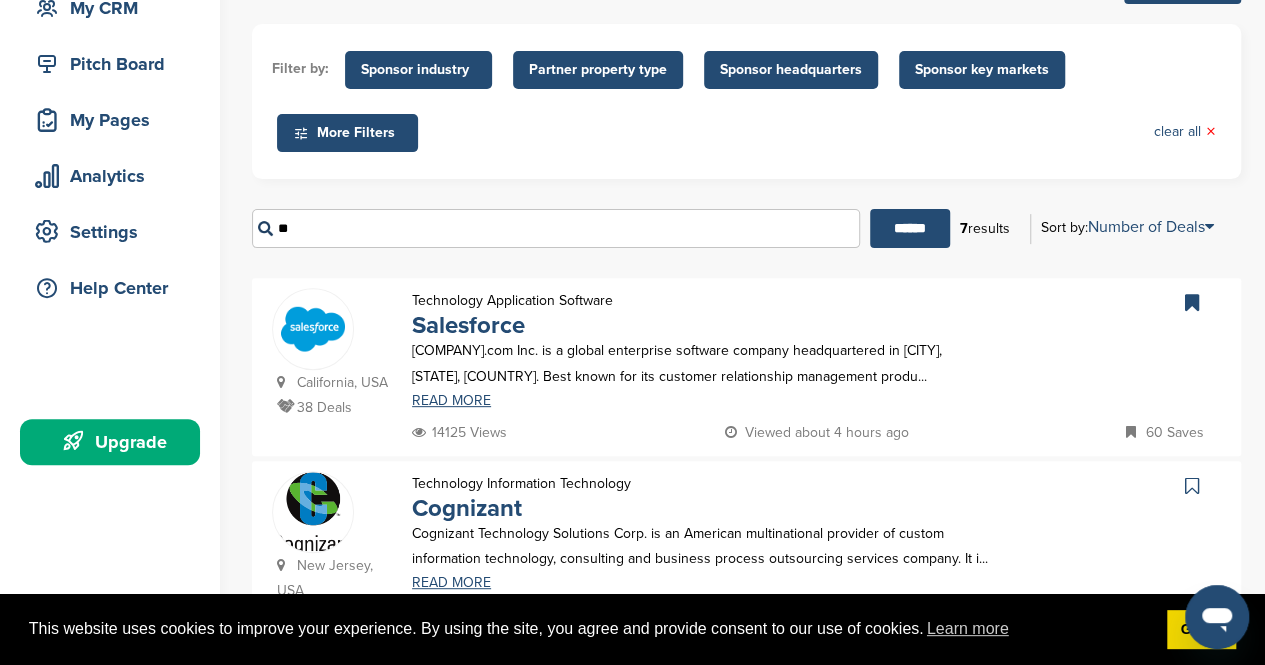 type on "*" 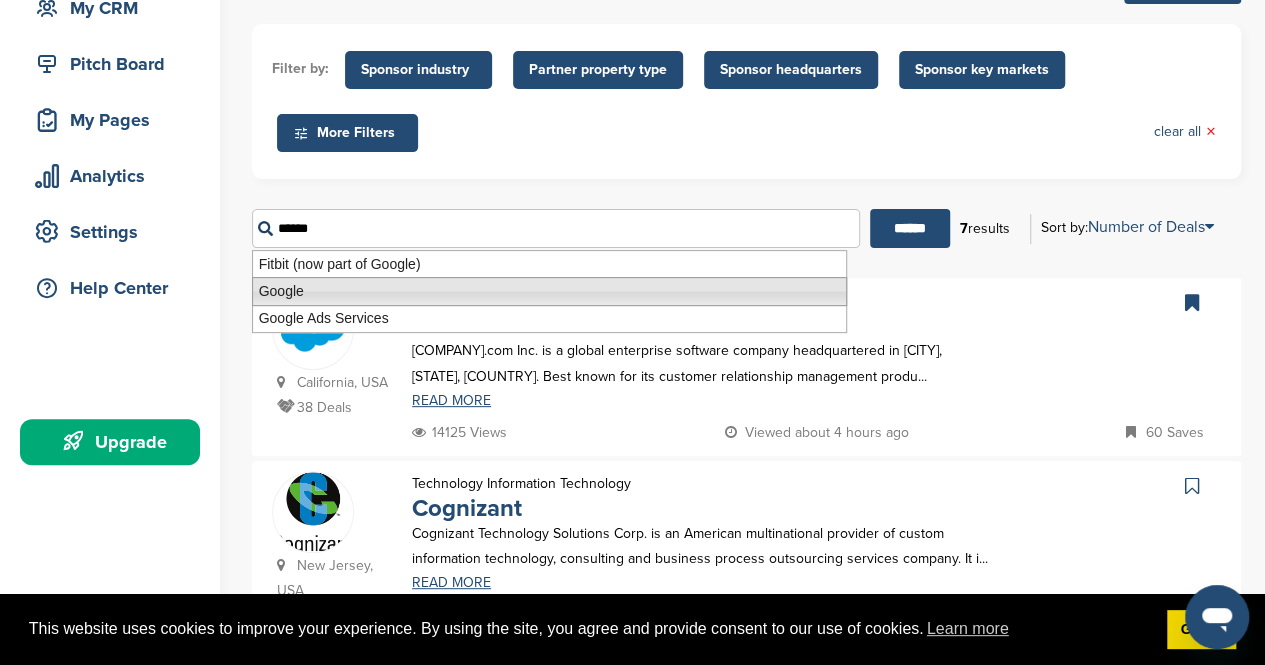 click on "Google" at bounding box center [549, 291] 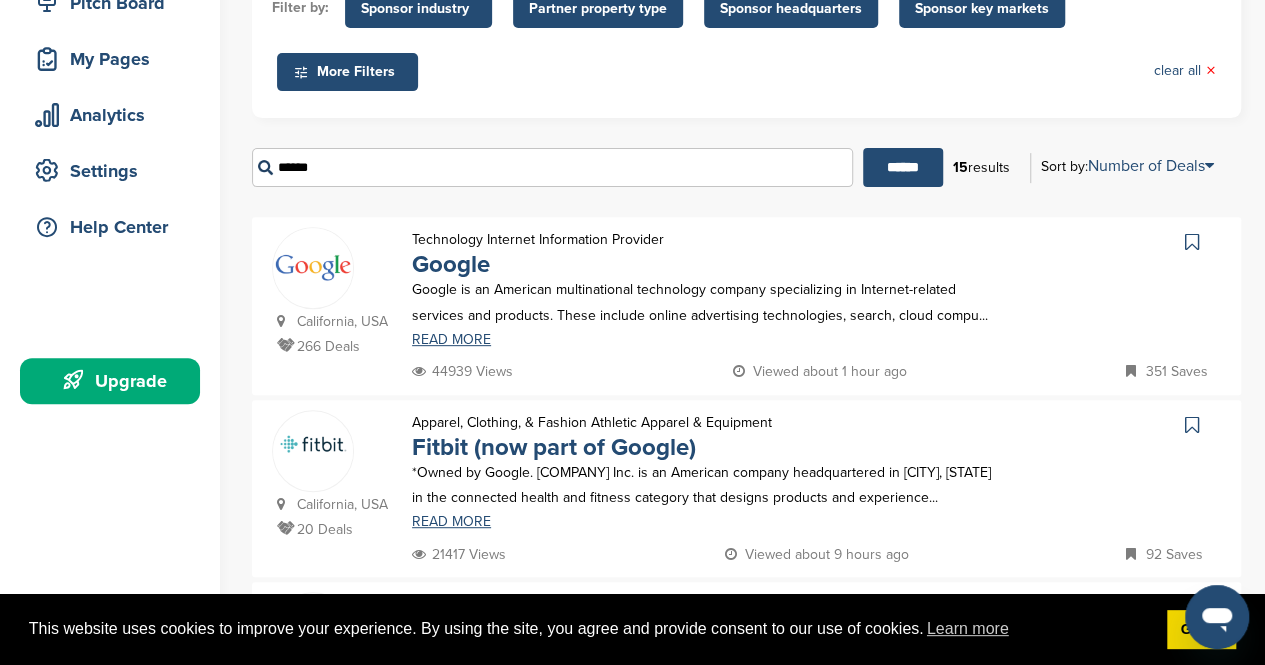 scroll, scrollTop: 277, scrollLeft: 0, axis: vertical 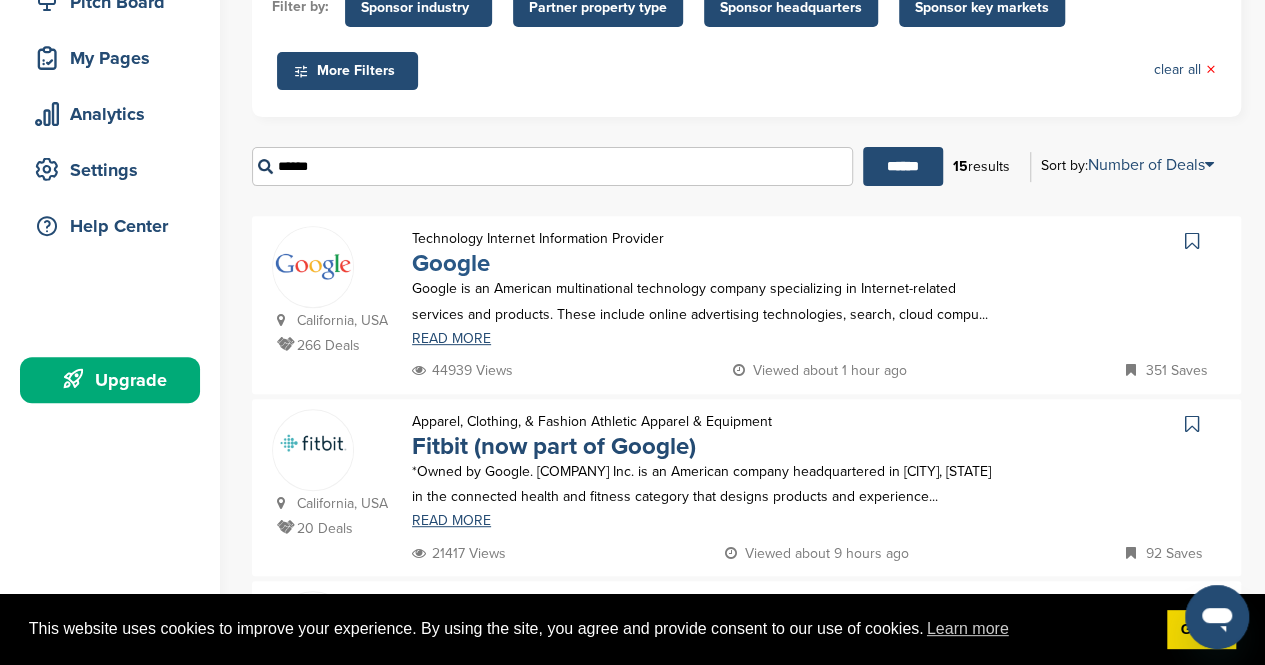 click on "Google" at bounding box center [451, 263] 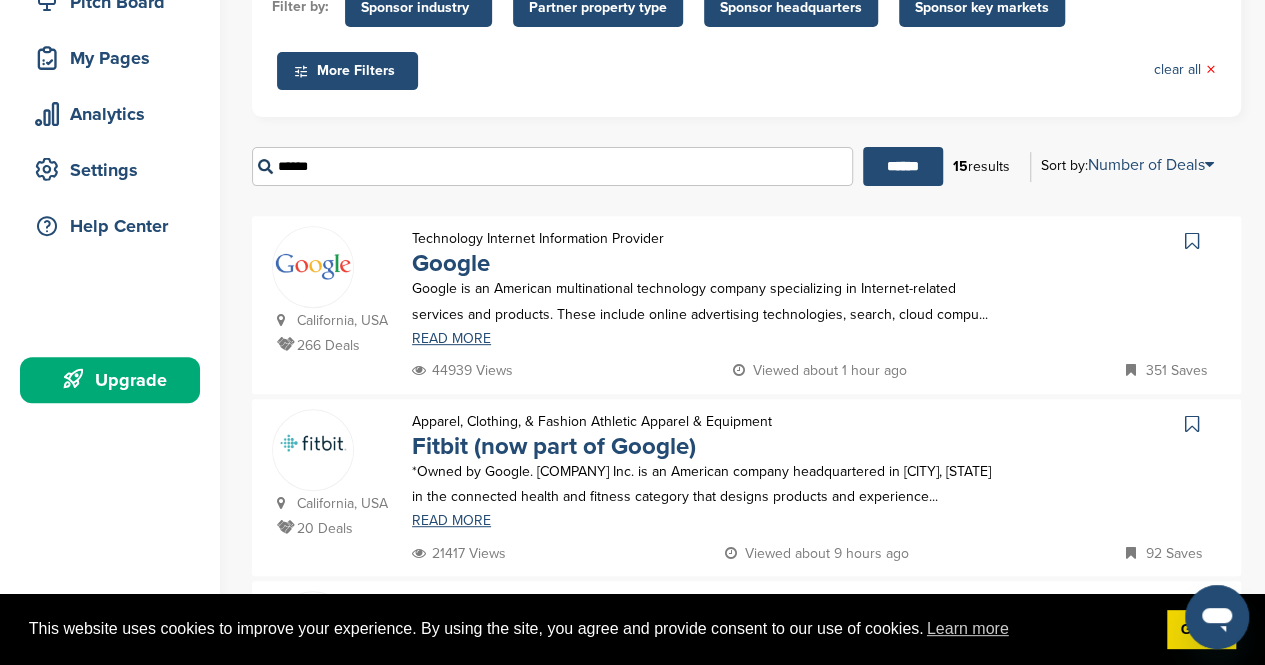 click on "******" at bounding box center (552, 166) 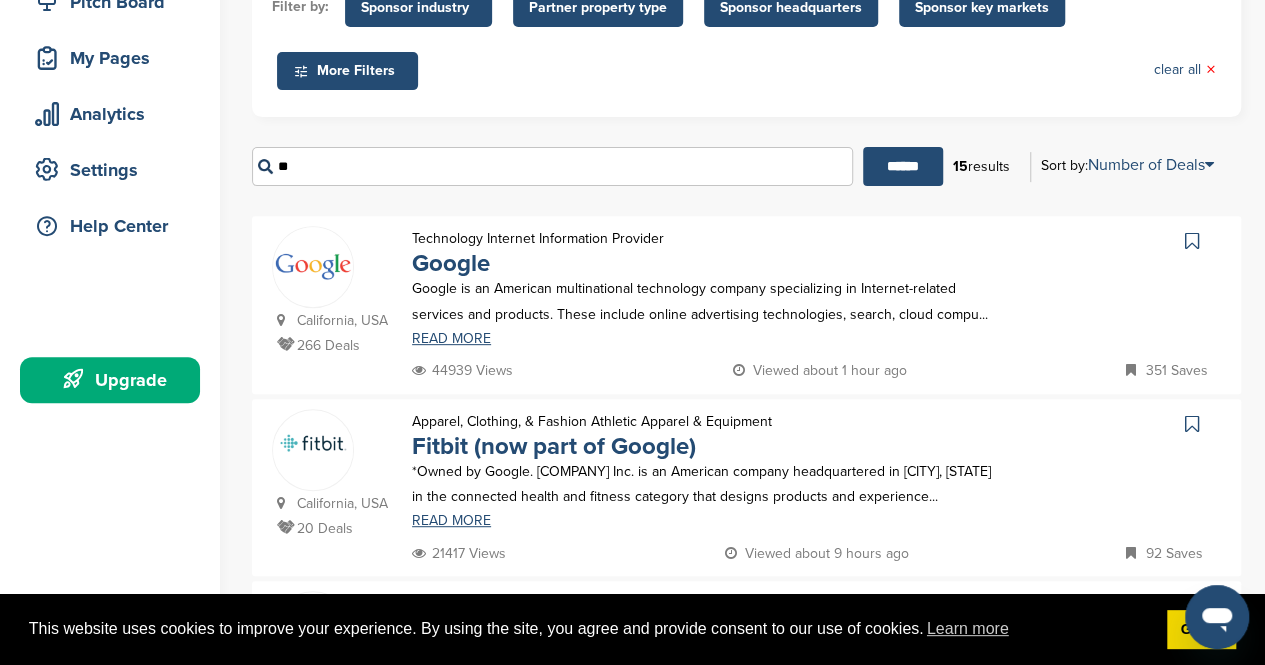 type on "*" 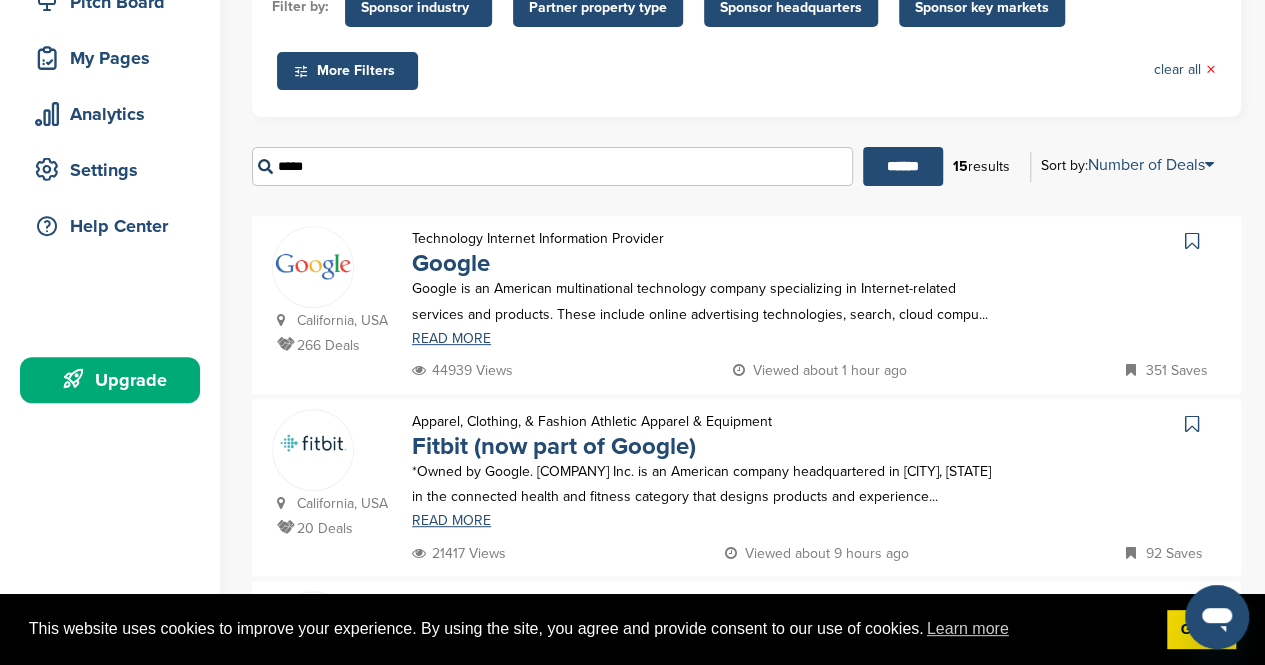 type on "*****" 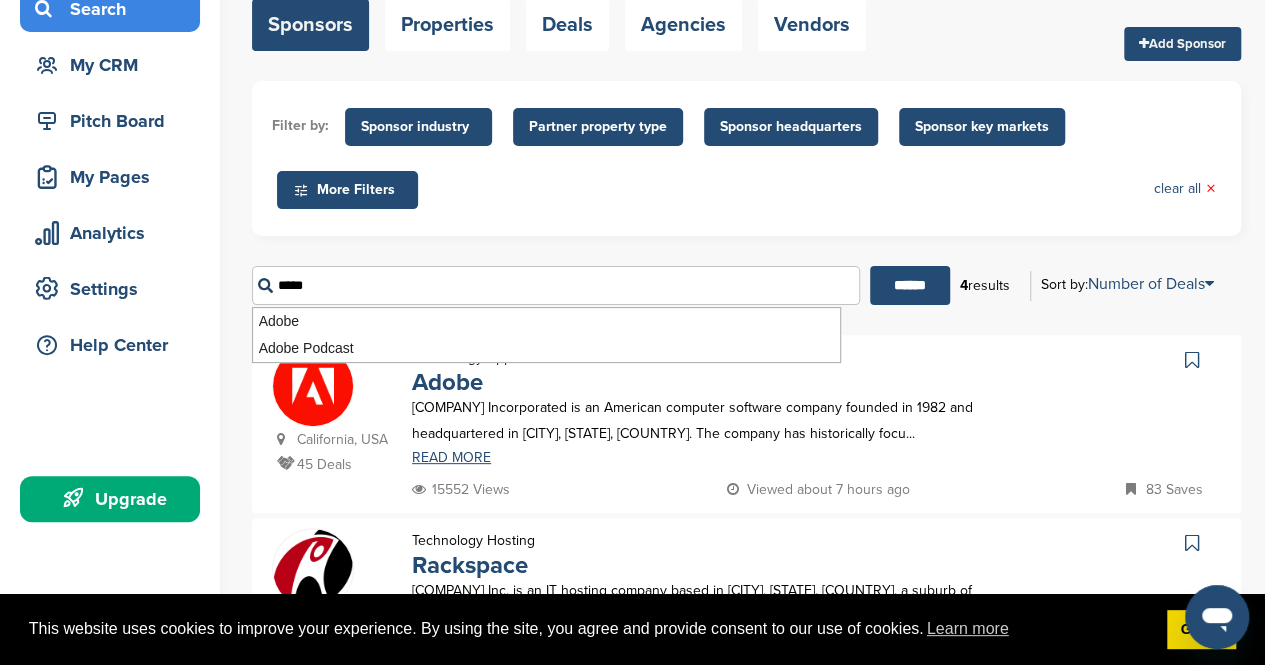 scroll, scrollTop: 161, scrollLeft: 0, axis: vertical 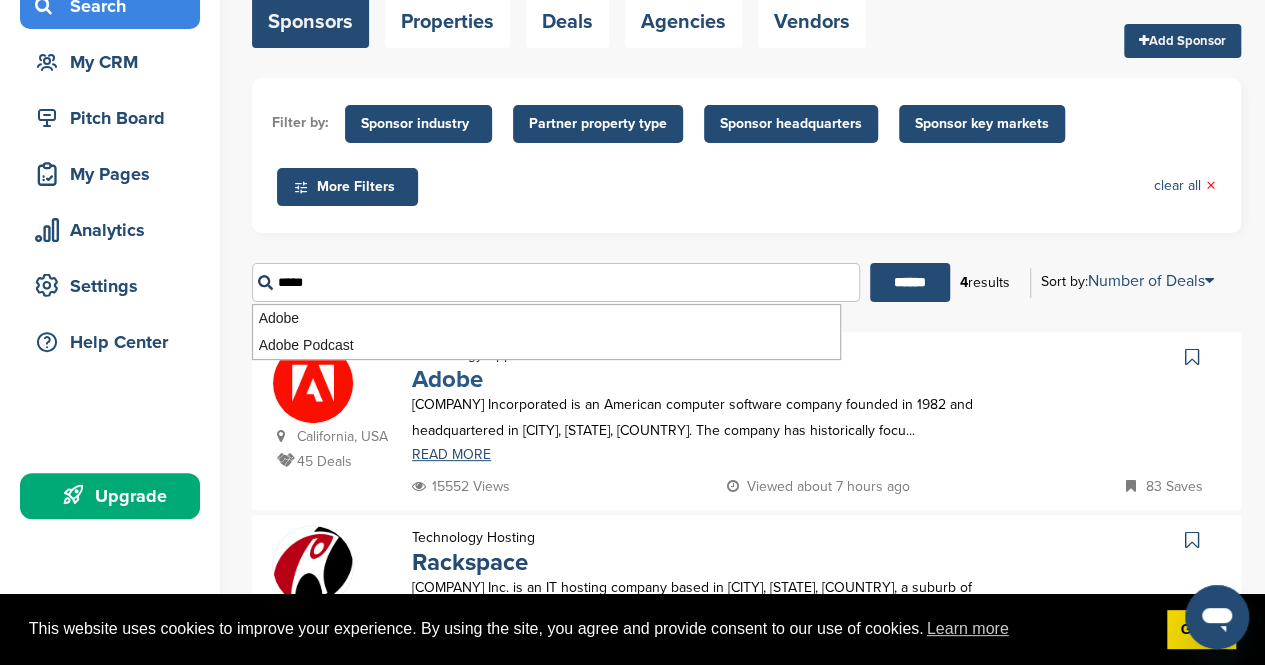 click on "Adobe" at bounding box center [447, 379] 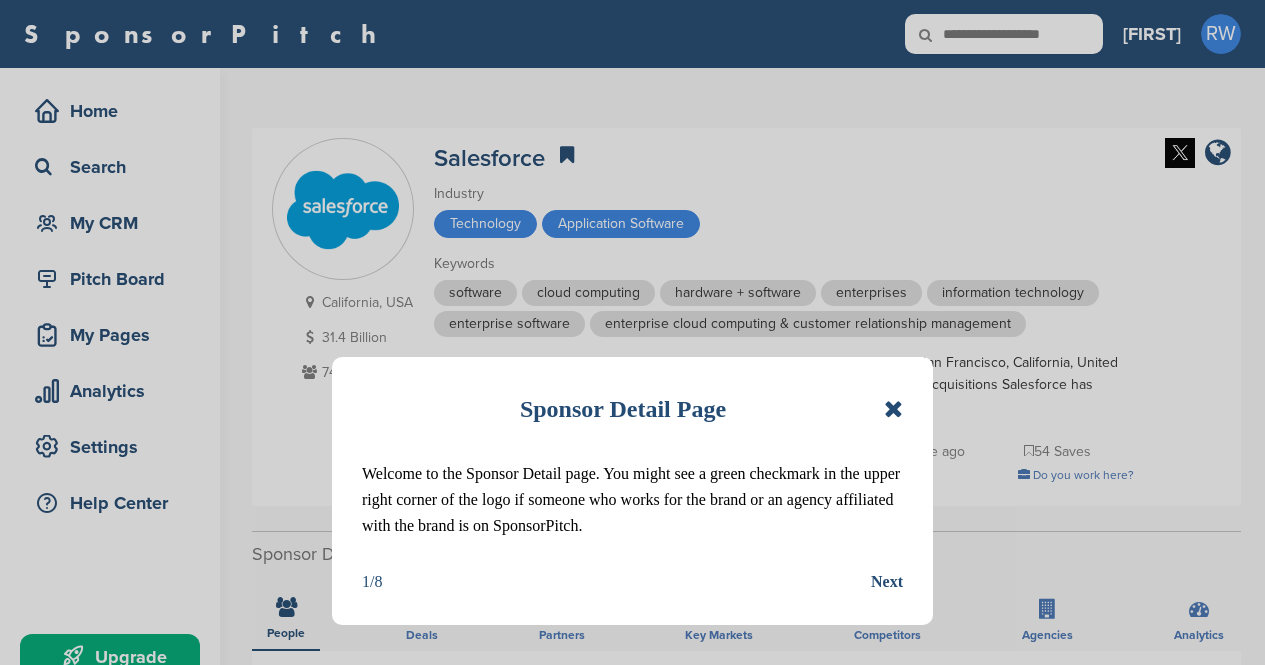 scroll, scrollTop: 0, scrollLeft: 0, axis: both 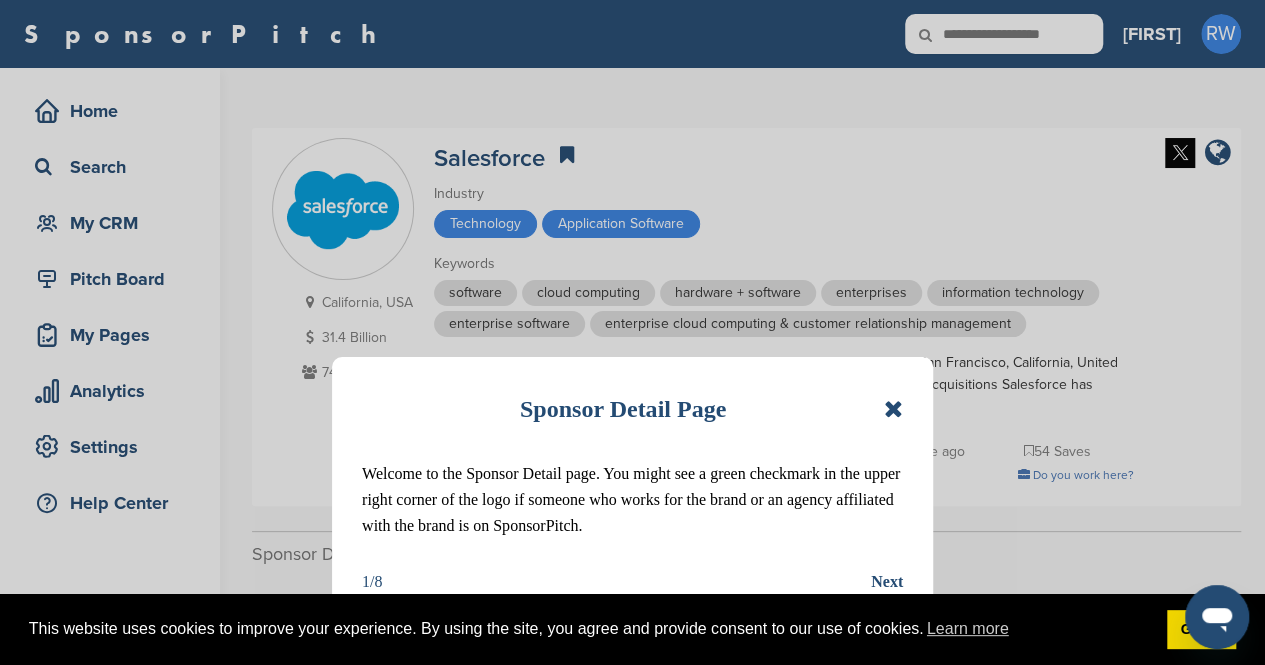 click on "Sponsor Detail Page
Welcome to the Sponsor Detail page. You might see a green checkmark in the upper right corner of the logo if someone who works for the brand or an agency affiliated with the brand is on SponsorPitch.
1/8
Next" at bounding box center [632, 491] 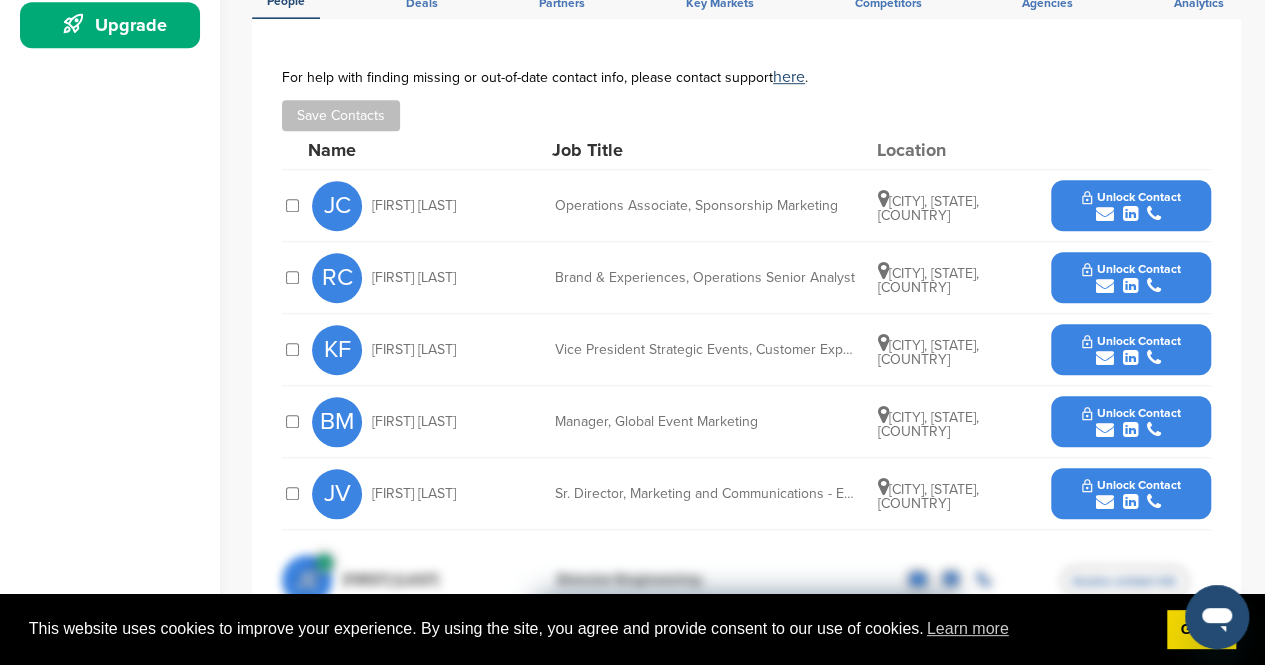 scroll, scrollTop: 634, scrollLeft: 0, axis: vertical 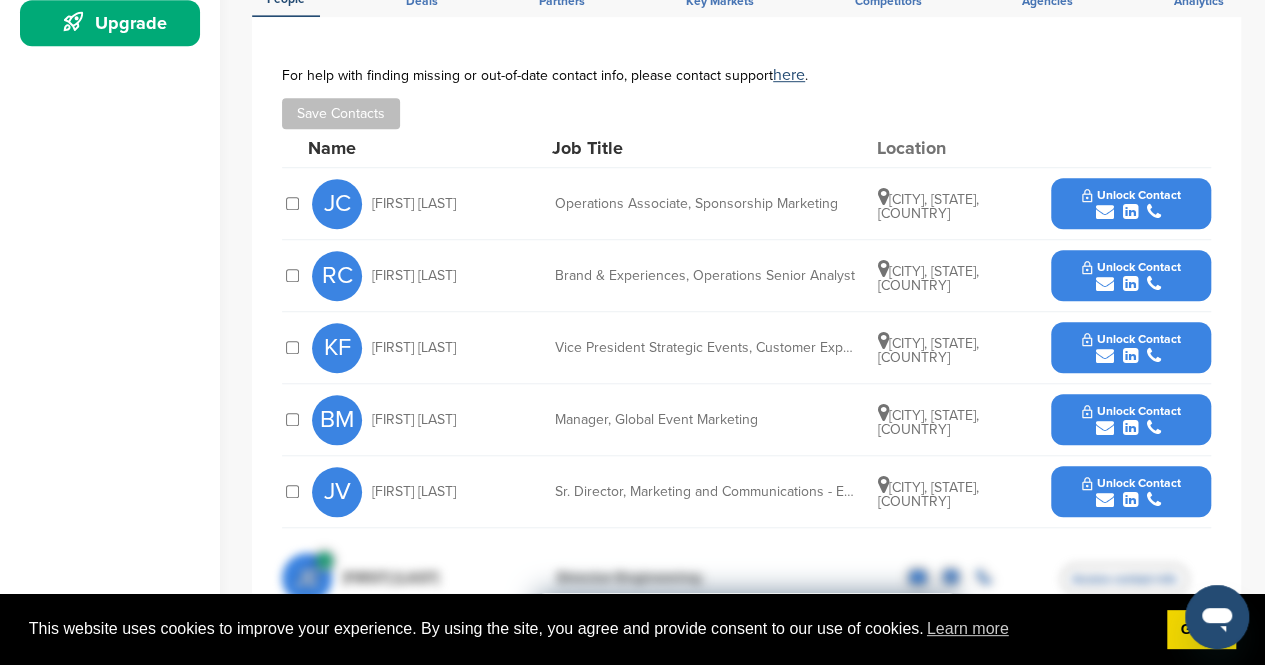 drag, startPoint x: 306, startPoint y: 146, endPoint x: 974, endPoint y: 501, distance: 756.47144 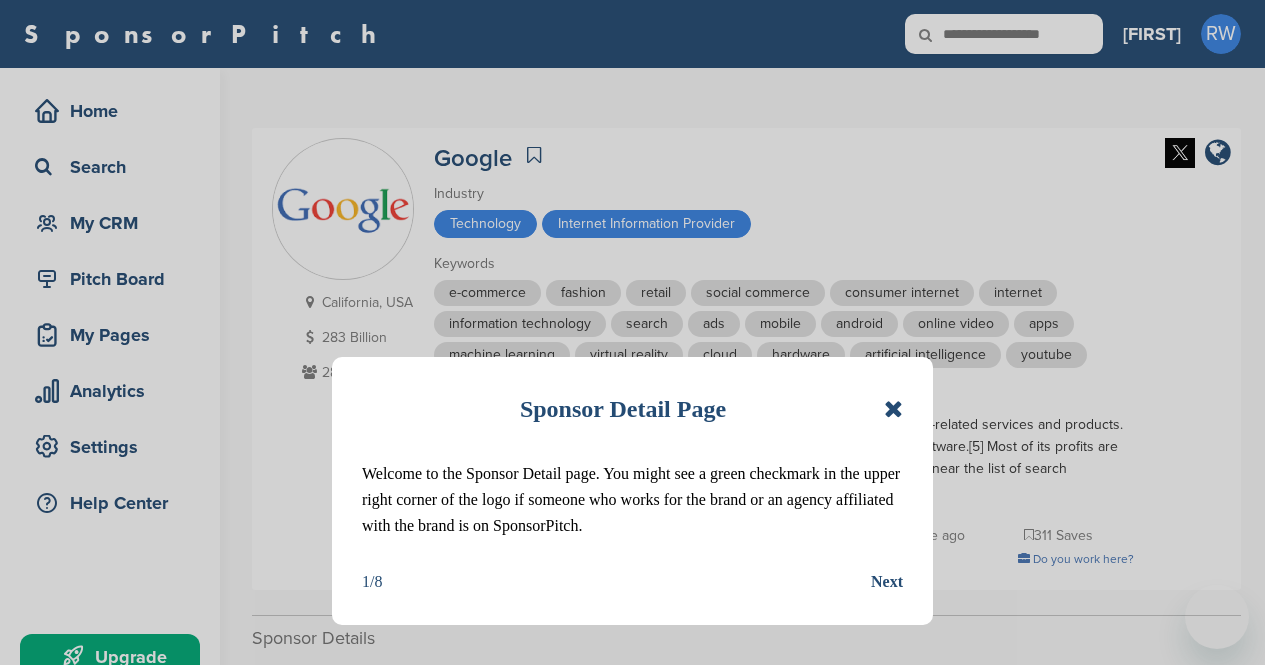 scroll, scrollTop: 0, scrollLeft: 0, axis: both 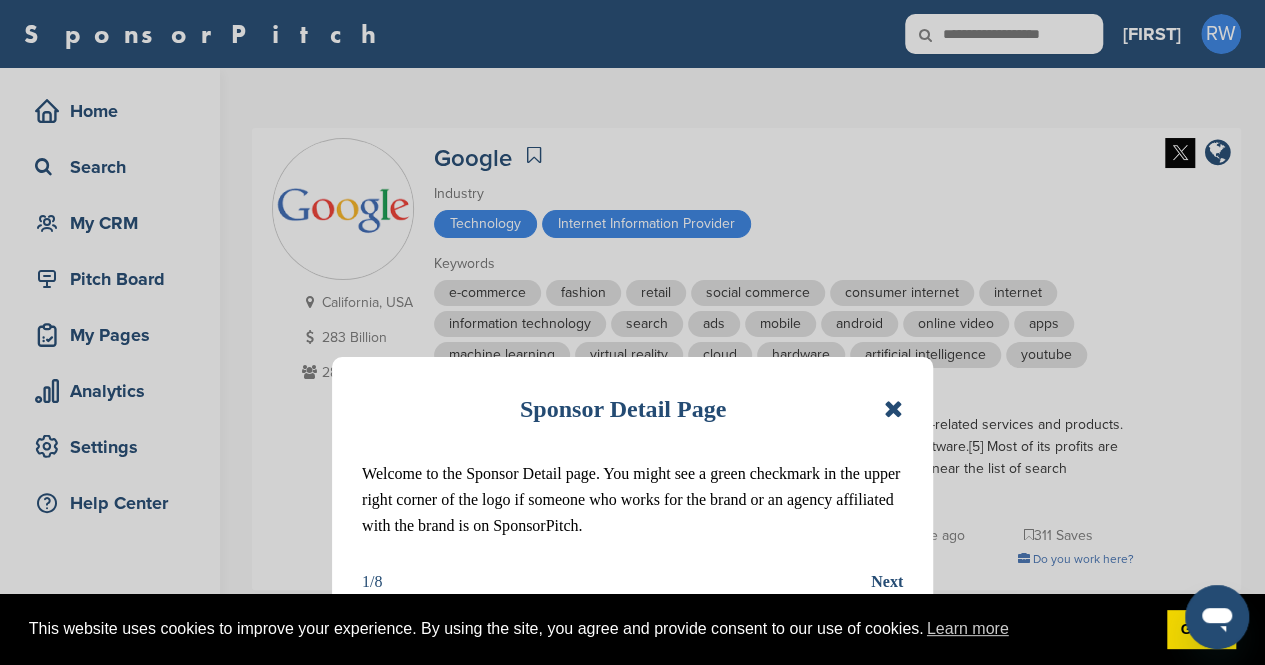 click at bounding box center [893, 409] 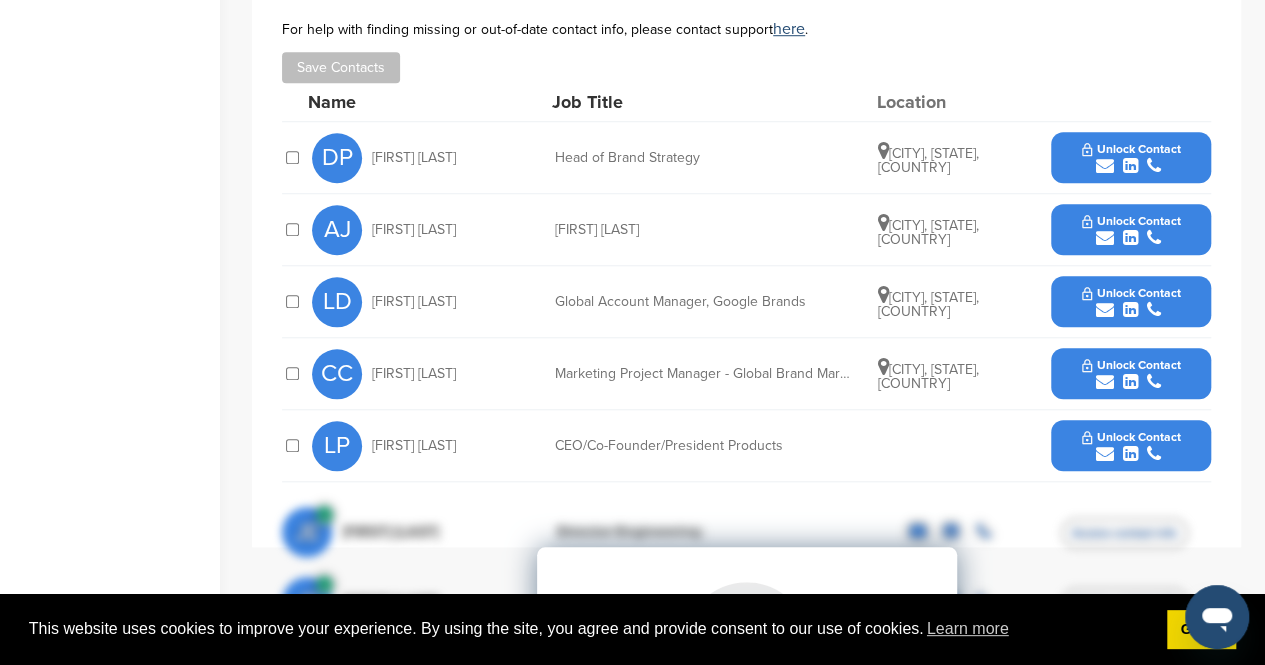 scroll, scrollTop: 763, scrollLeft: 0, axis: vertical 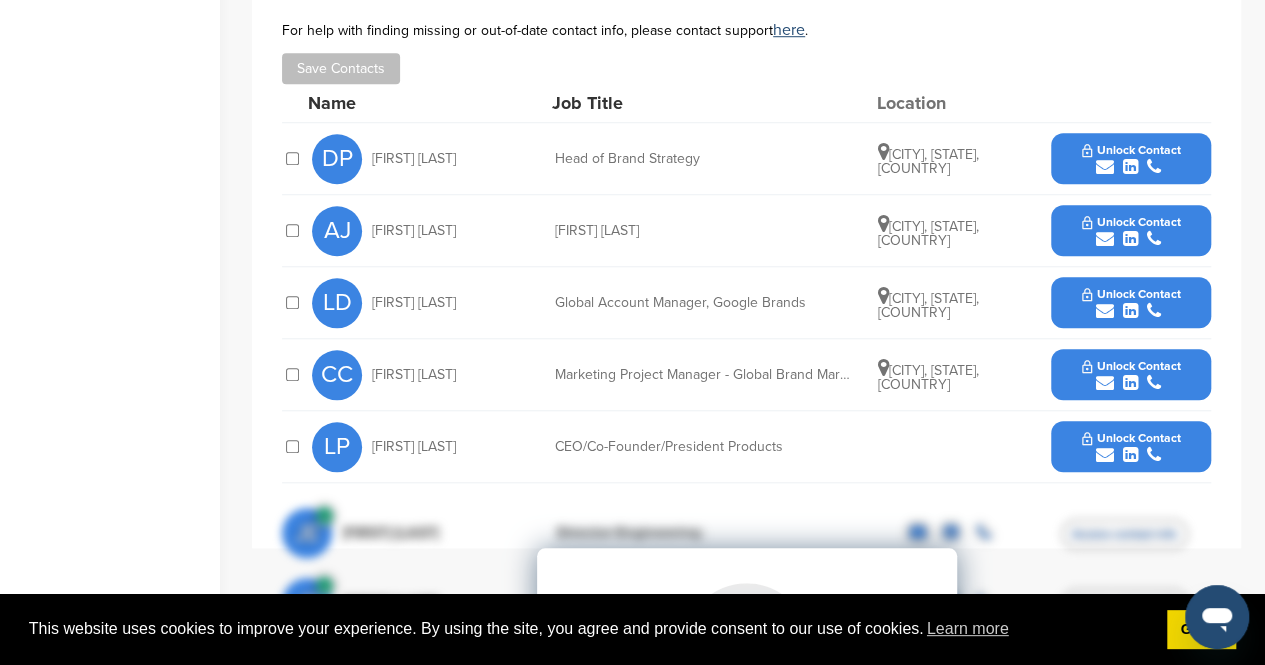 drag, startPoint x: 308, startPoint y: 105, endPoint x: 1025, endPoint y: 391, distance: 771.93585 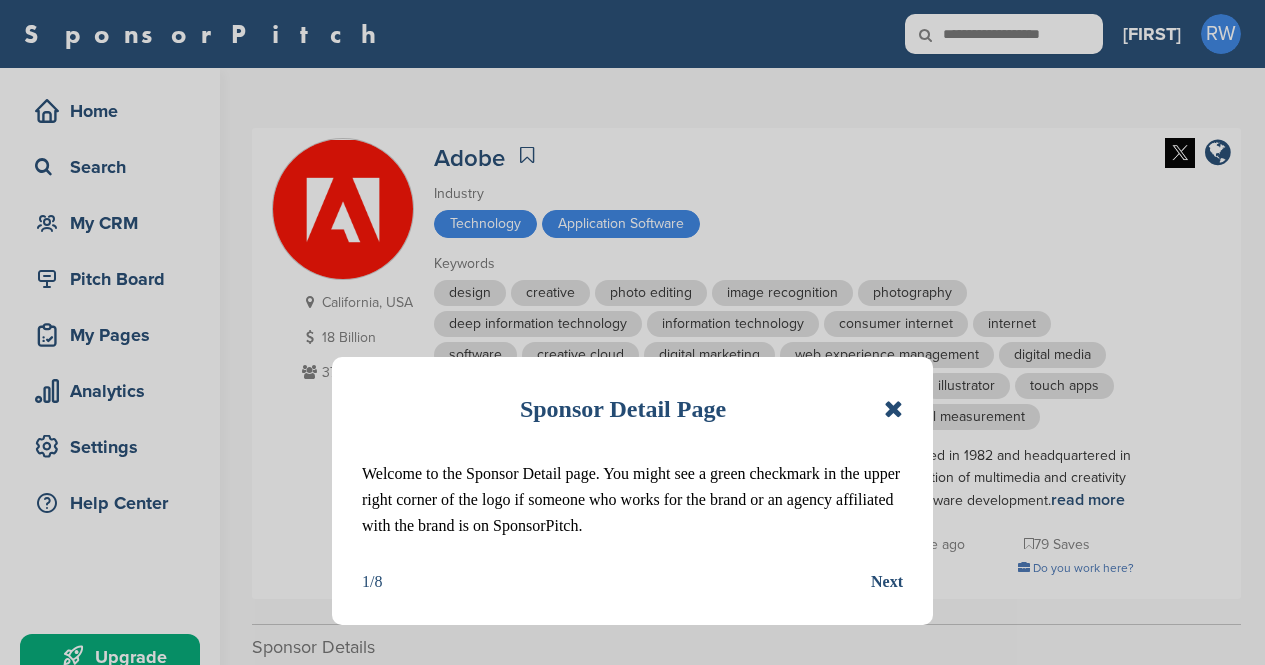 scroll, scrollTop: 0, scrollLeft: 0, axis: both 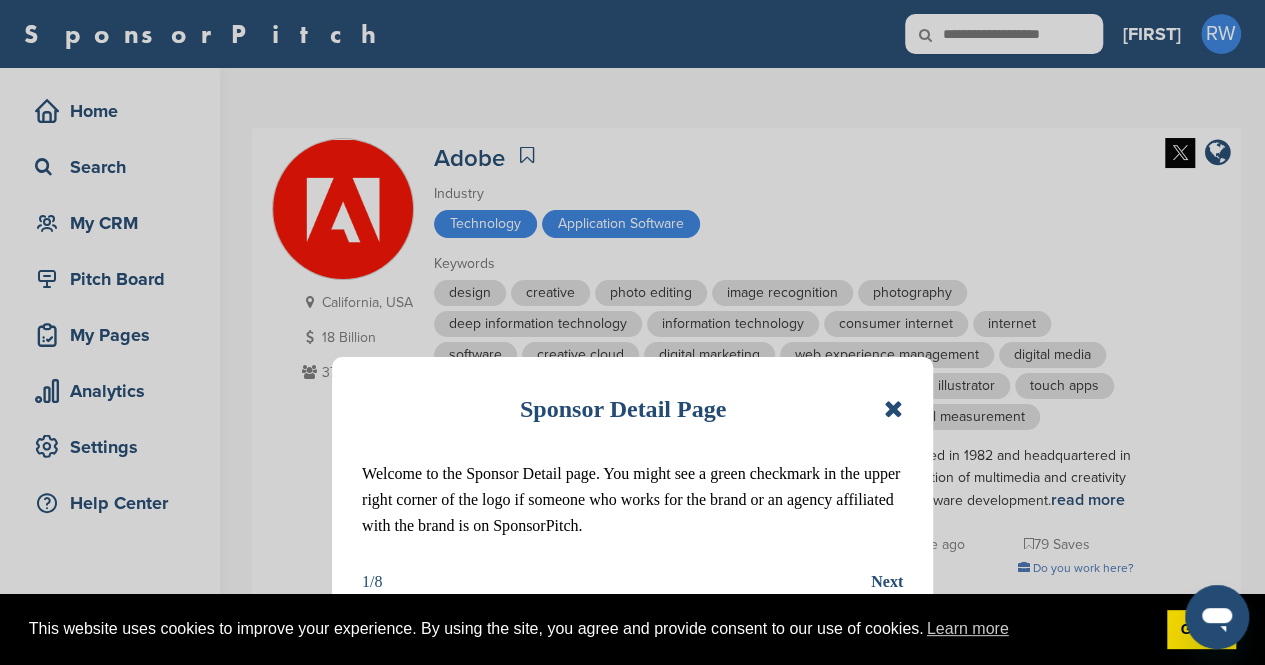 click at bounding box center (893, 409) 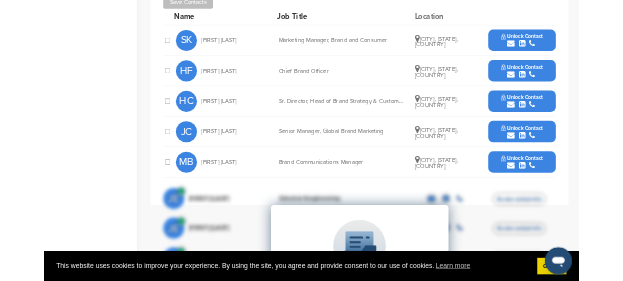 scroll, scrollTop: 838, scrollLeft: 0, axis: vertical 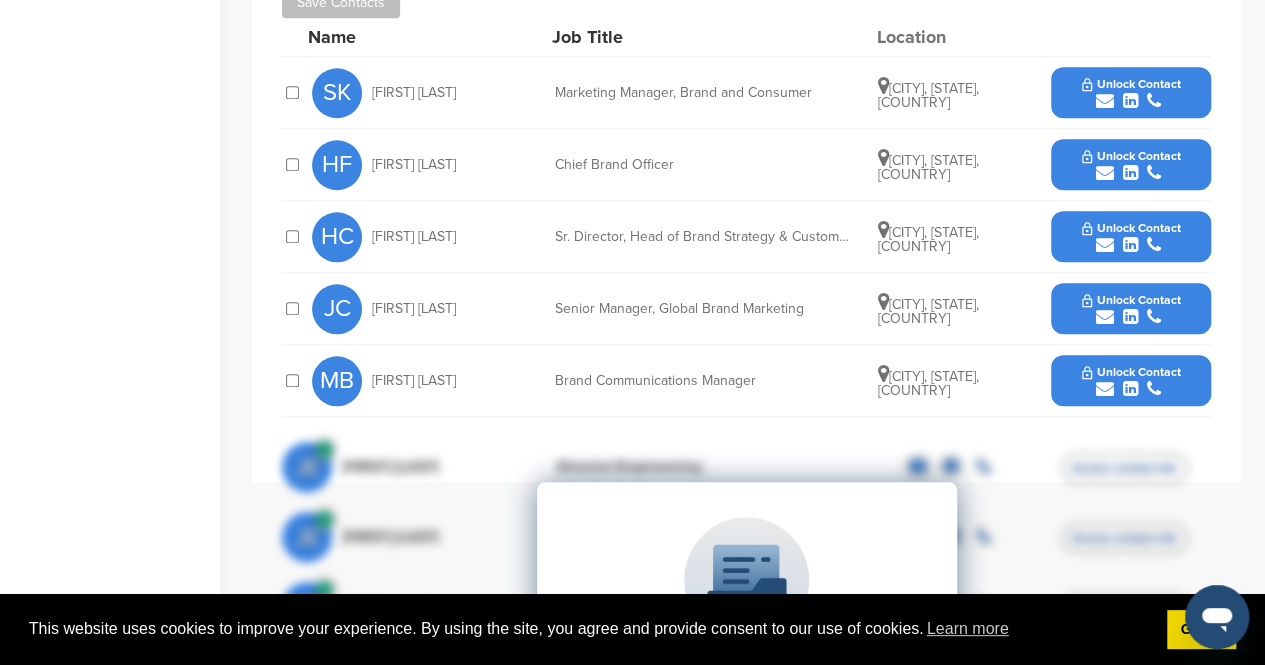 drag, startPoint x: 308, startPoint y: 59, endPoint x: 1032, endPoint y: 409, distance: 804.1617 